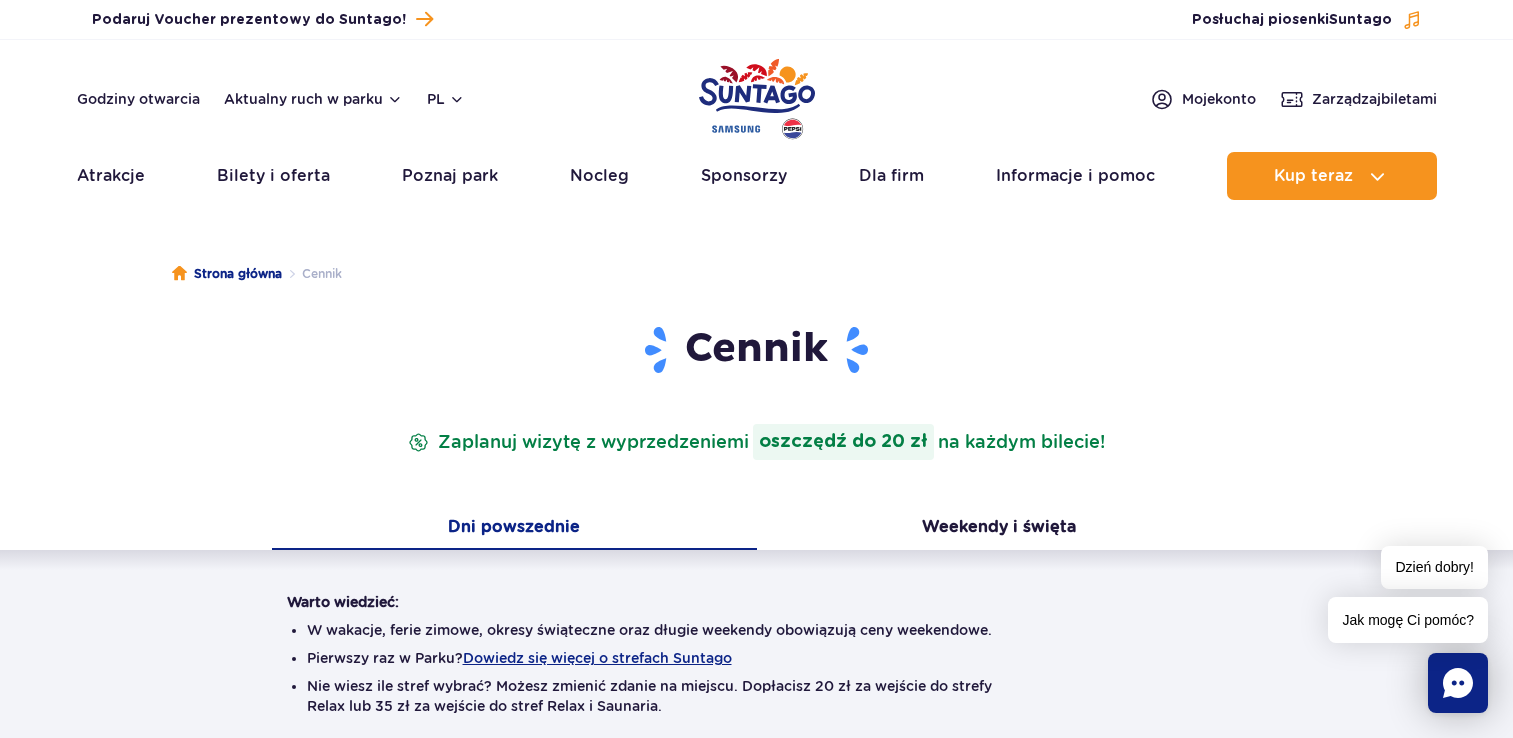 scroll, scrollTop: 65, scrollLeft: 0, axis: vertical 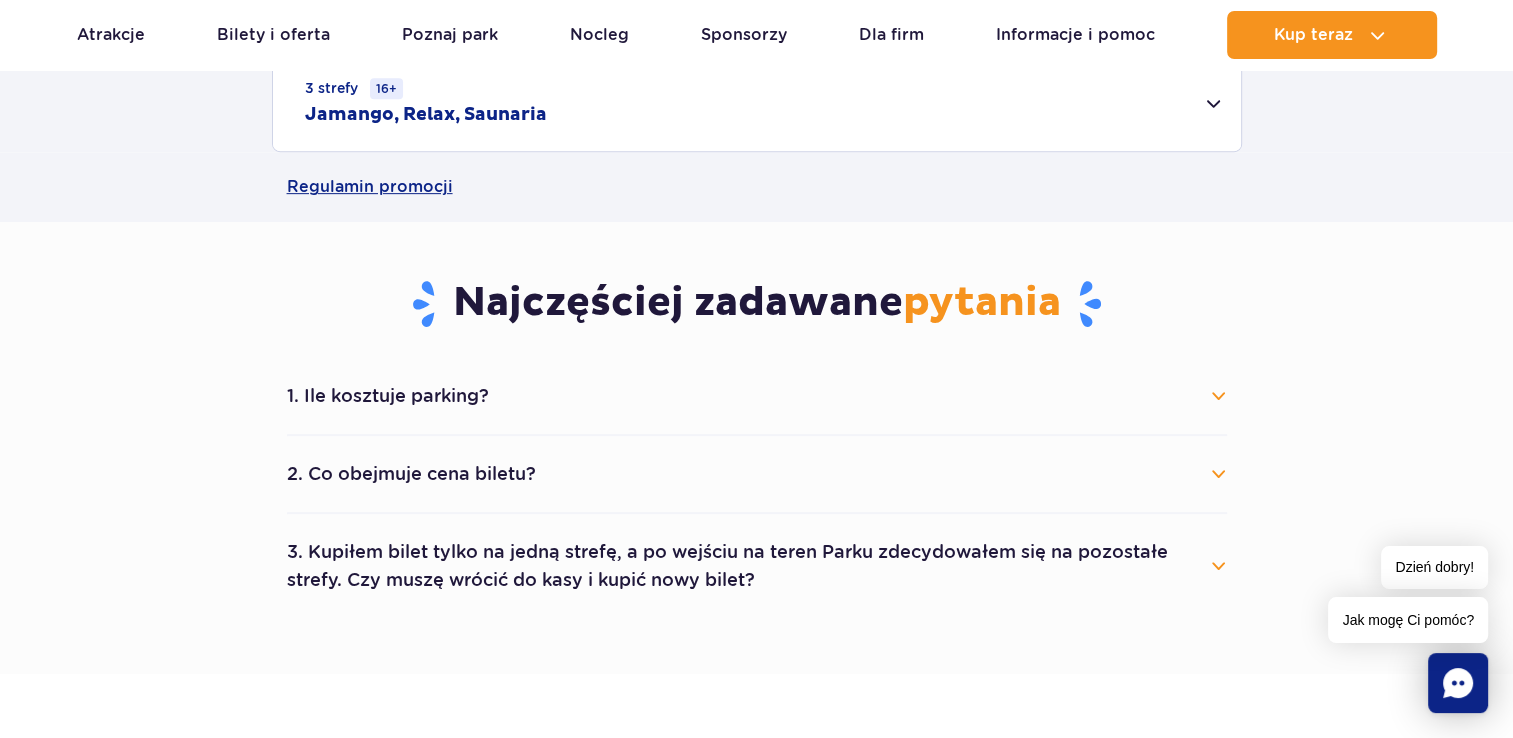 click on "1. Ile kosztuje parking?" at bounding box center (757, 396) 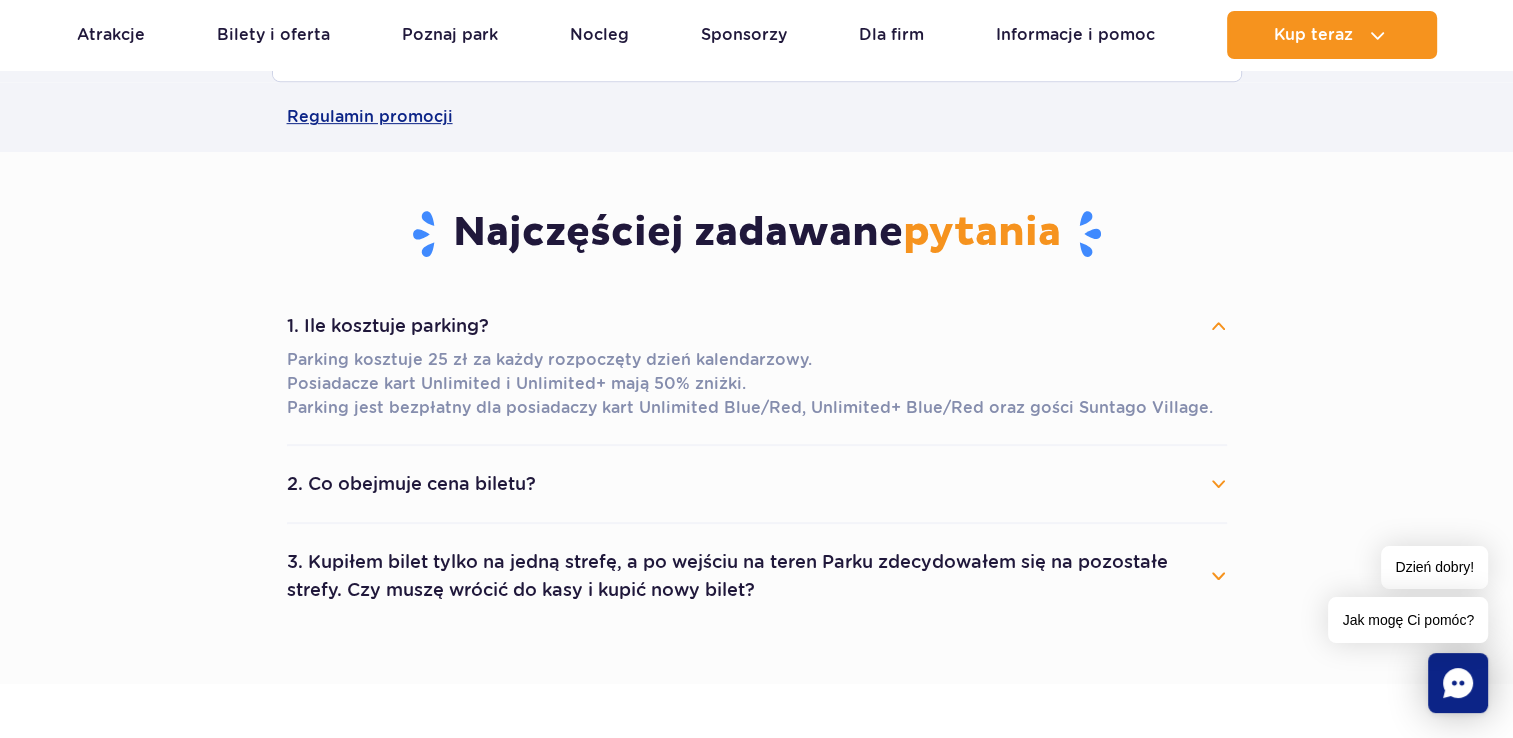 scroll, scrollTop: 1100, scrollLeft: 0, axis: vertical 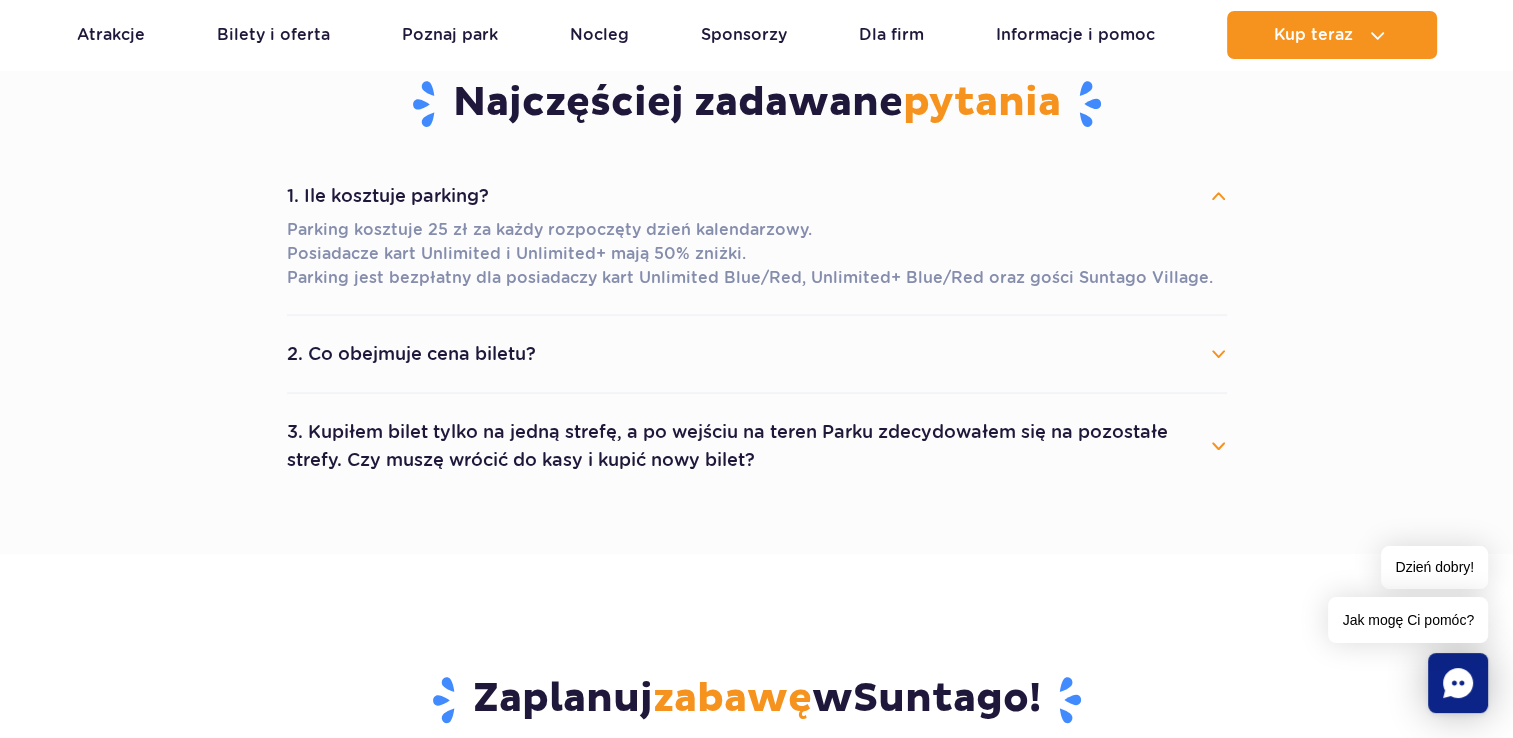 click on "2. Co obejmuje cena biletu?" at bounding box center [757, 354] 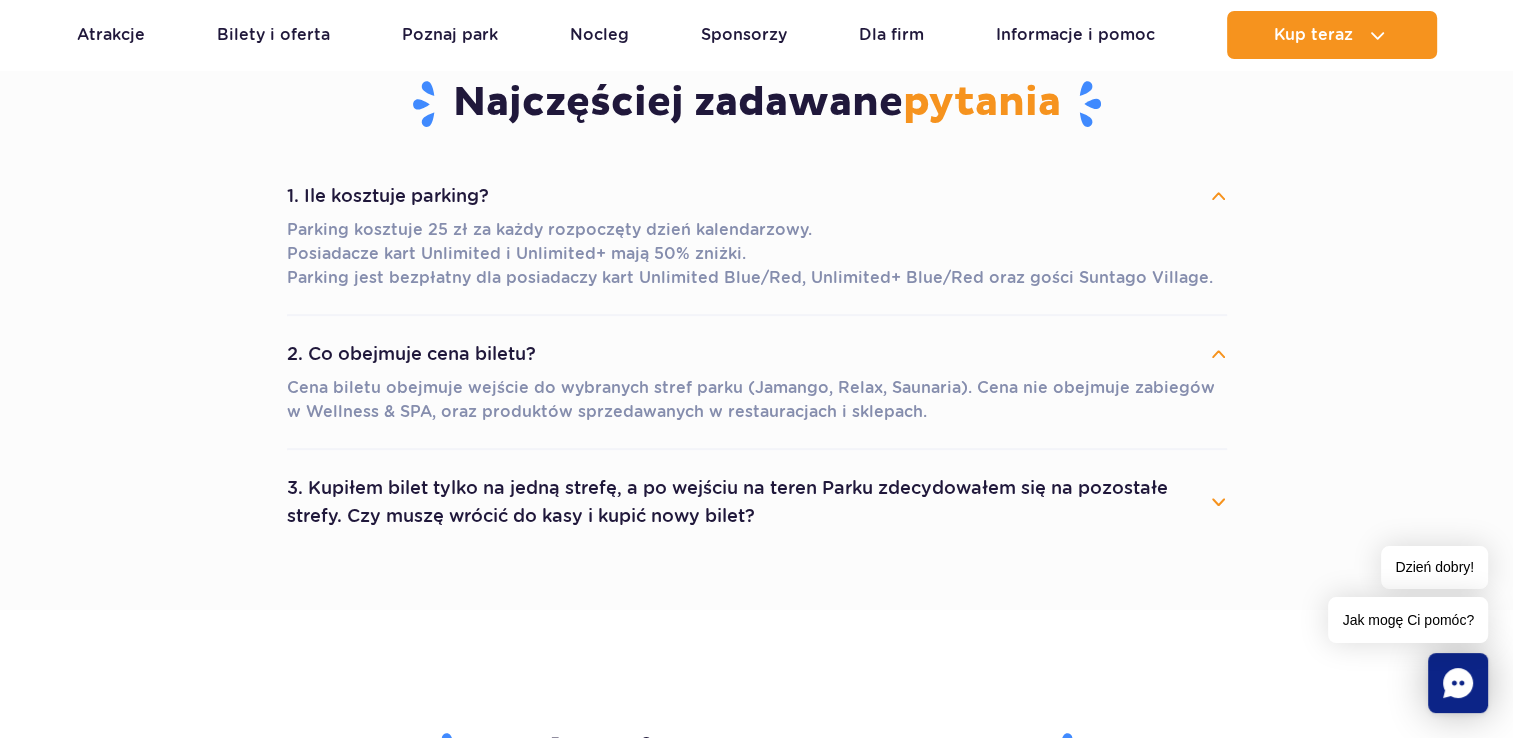 scroll, scrollTop: 1200, scrollLeft: 0, axis: vertical 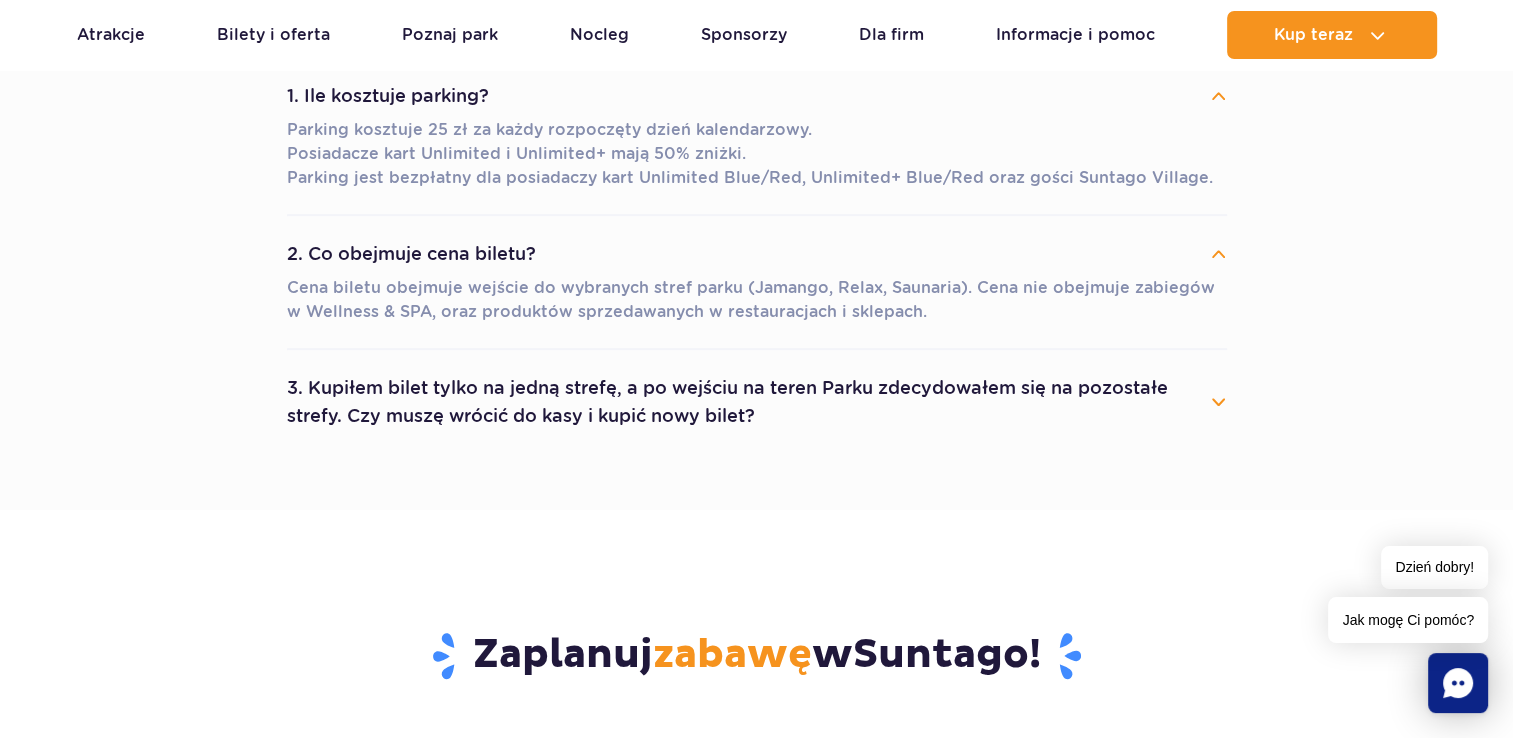 click on "1. Ile kosztuje parking?
Parking kosztuje 25 zł za każdy rozpoczęty dzień kalendarzowy.  Posiadacze kart Unlimited i Unlimited+ mają 50% zniżki.  Parking jest bezpłatny dla posiadaczy kart Unlimited Blue/Red, Unlimited+ Blue/Red oraz gości Suntago Village.
2. Co obejmuje cena biletu?
Cena biletu obejmuje wejście do wybranych stref parku (Jamango, Relax, Saunaria). Cena nie obejmuje zabiegów w Wellness & SPA, oraz produktów sprzedawanych w restauracjach i sklepach.
3. Kupiłem bilet tylko na jedną strefę, a po wejściu na teren Parku zdecydowałem się na pozostałe strefy. Czy muszę wrócić do kasy i kupić nowy bilet?" at bounding box center [757, 256] 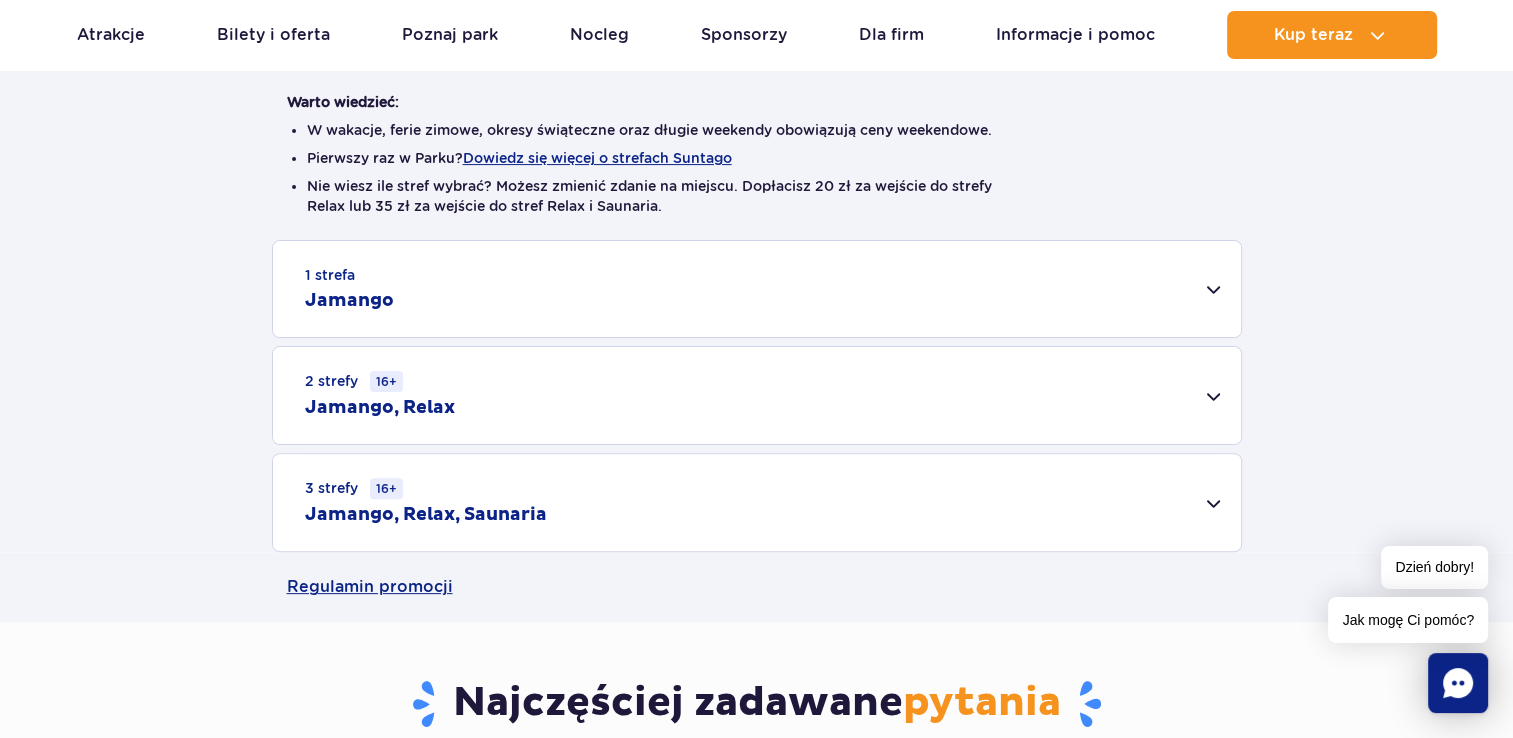 scroll, scrollTop: 500, scrollLeft: 0, axis: vertical 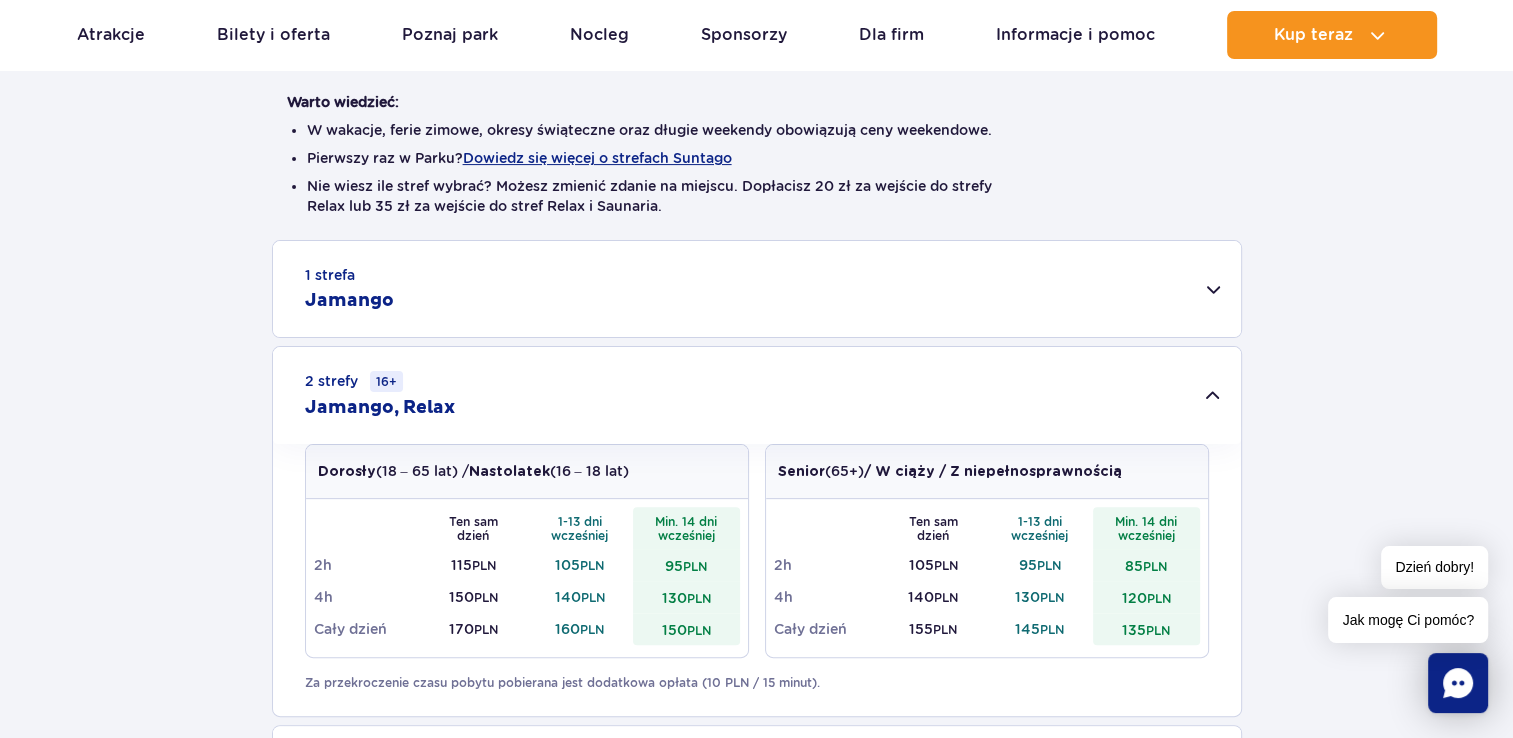 click on "1 strefa
Jamango" at bounding box center (757, 289) 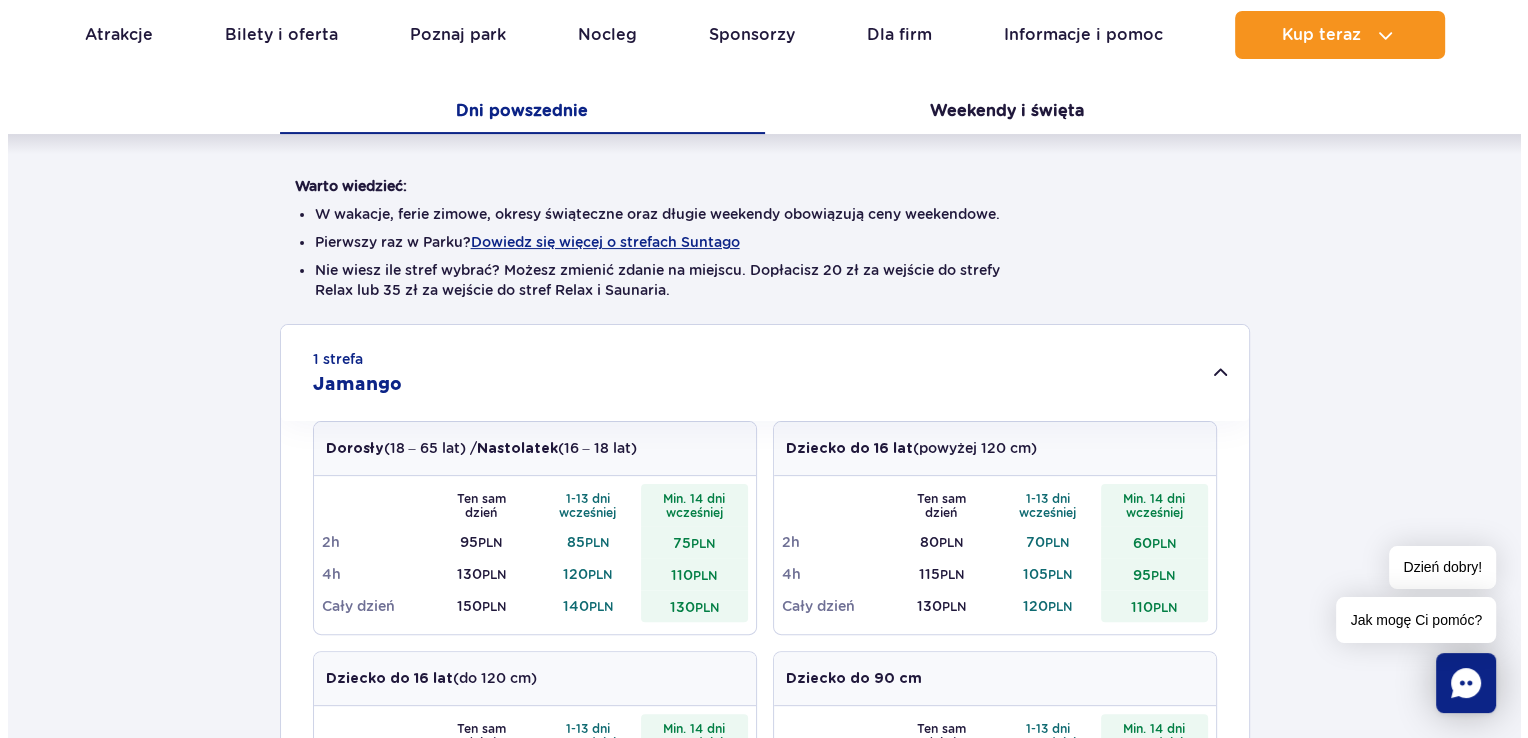 scroll, scrollTop: 300, scrollLeft: 0, axis: vertical 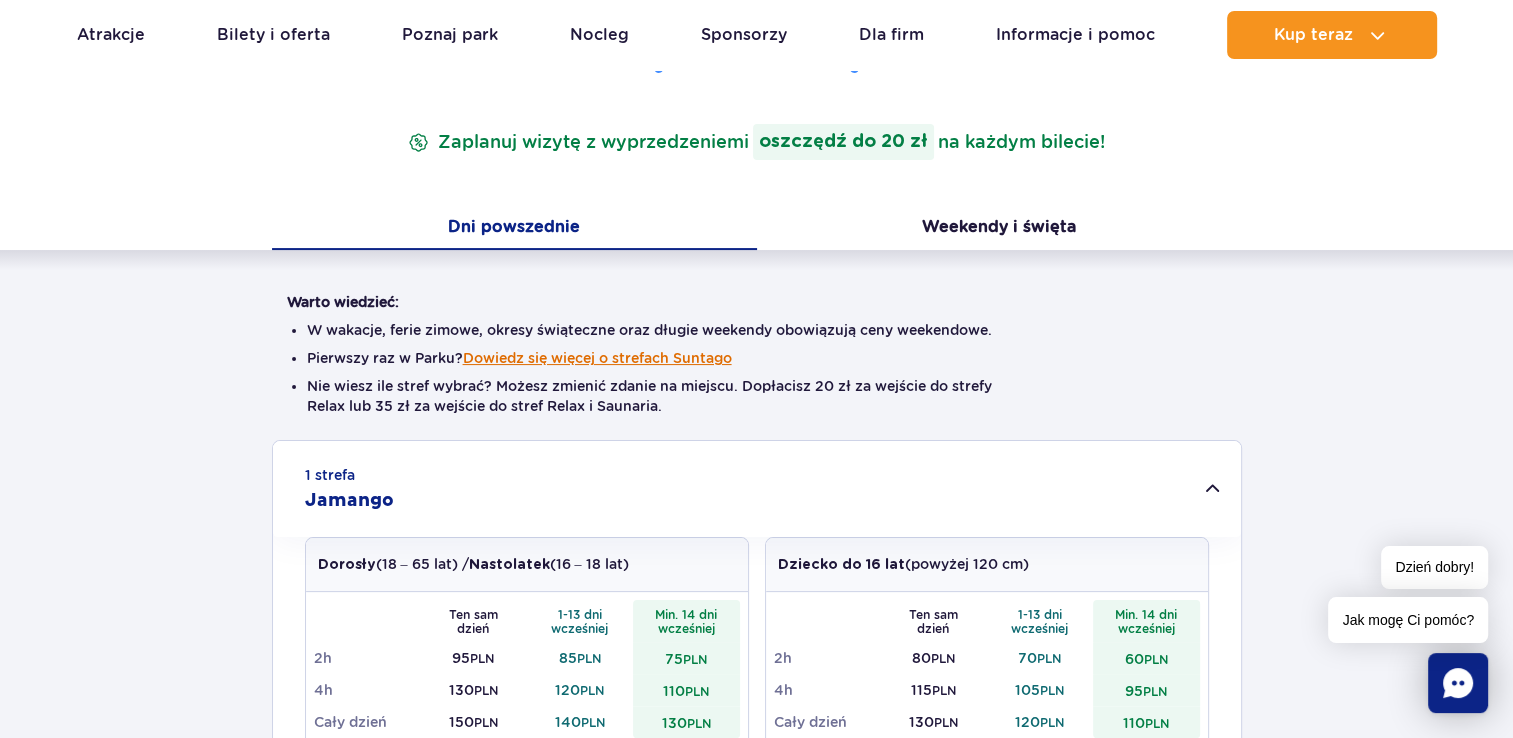 click on "Dowiedz się więcej o strefach Suntago" at bounding box center [597, 358] 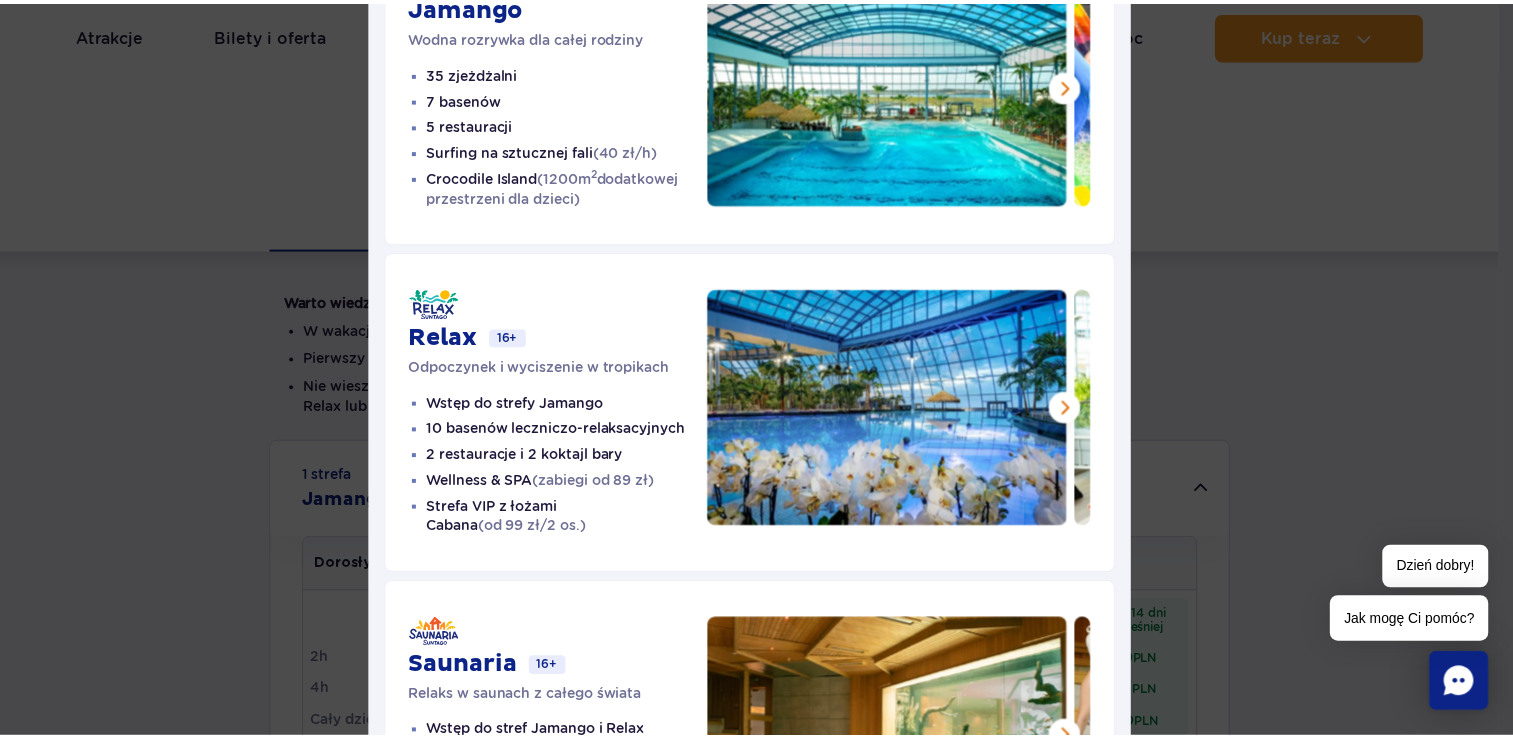 scroll, scrollTop: 0, scrollLeft: 0, axis: both 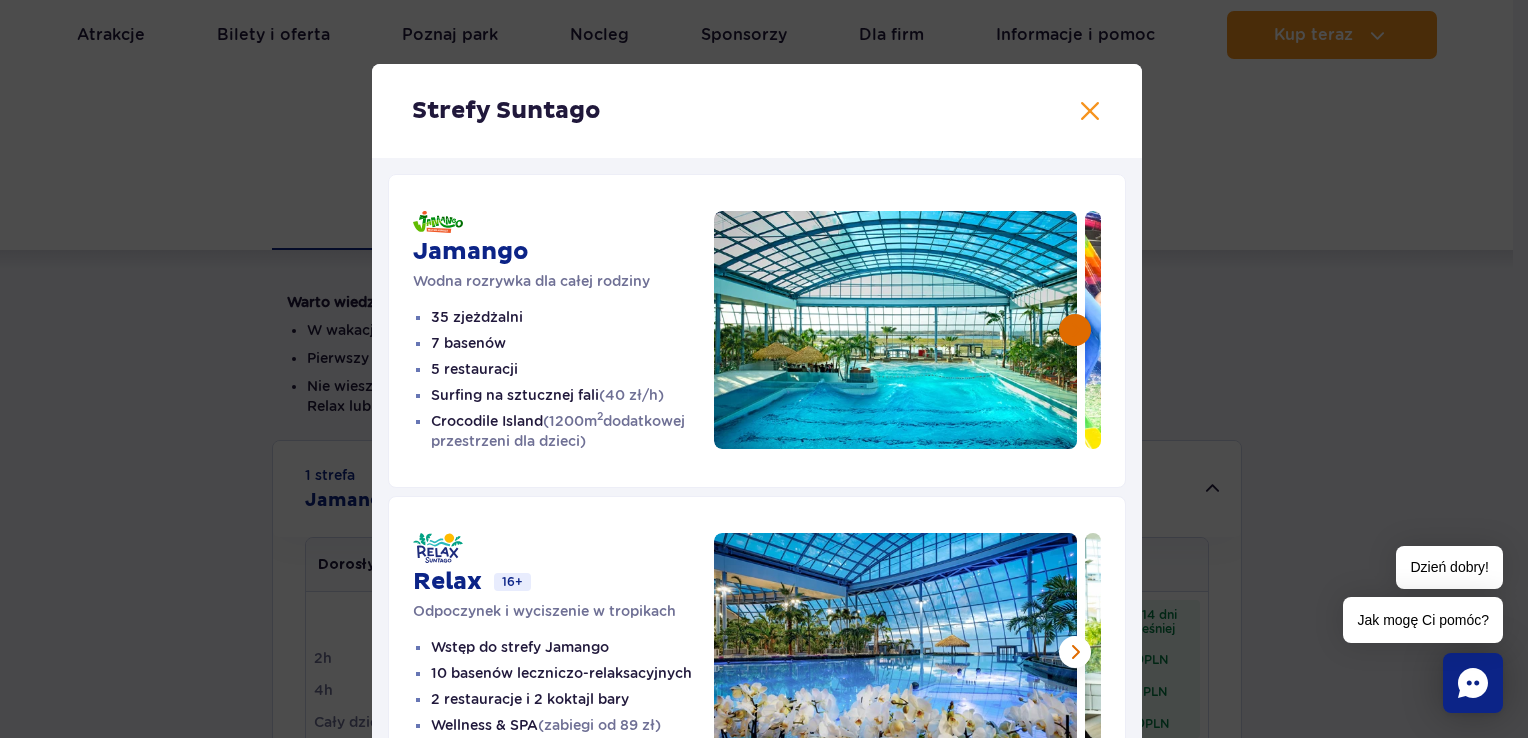 click at bounding box center [1075, 330] 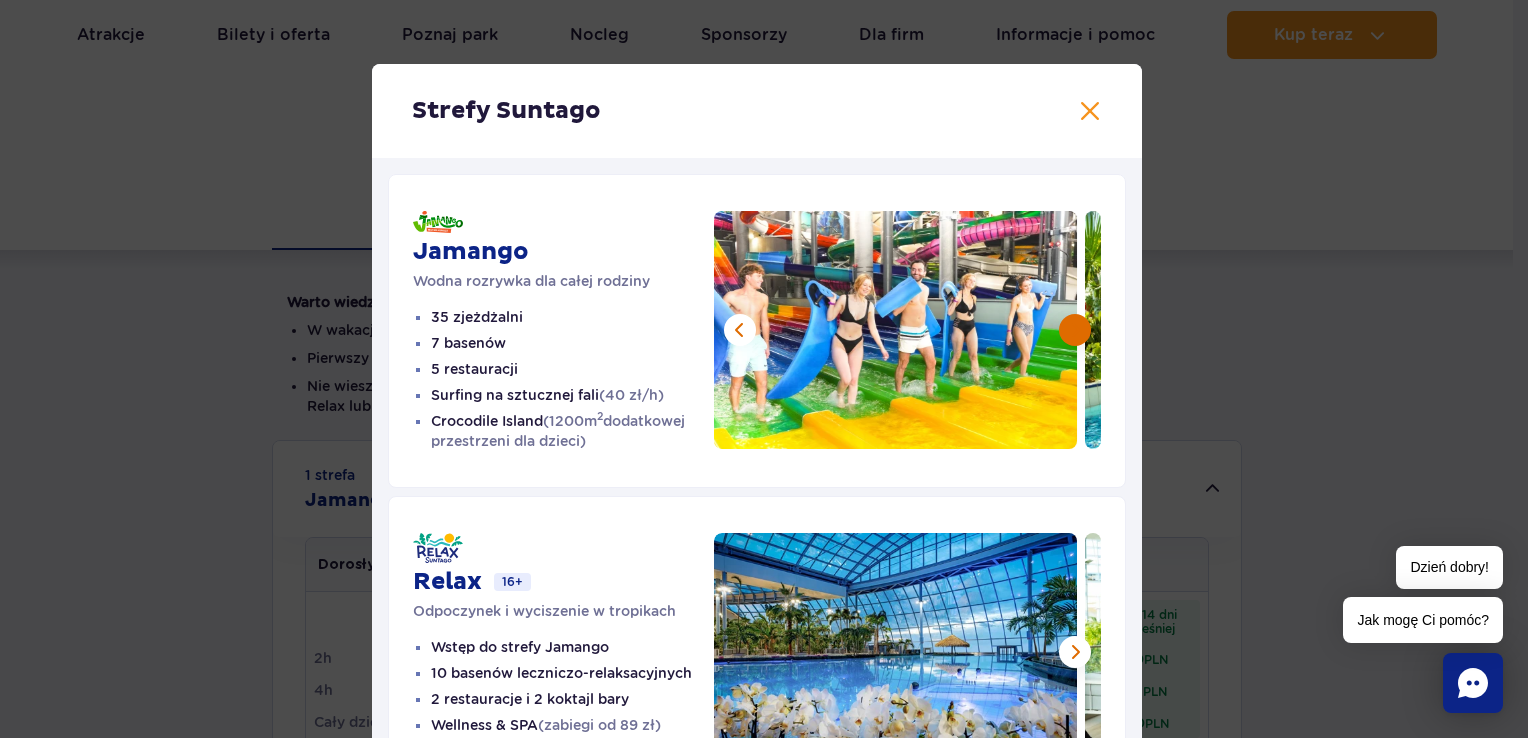 click at bounding box center (1075, 330) 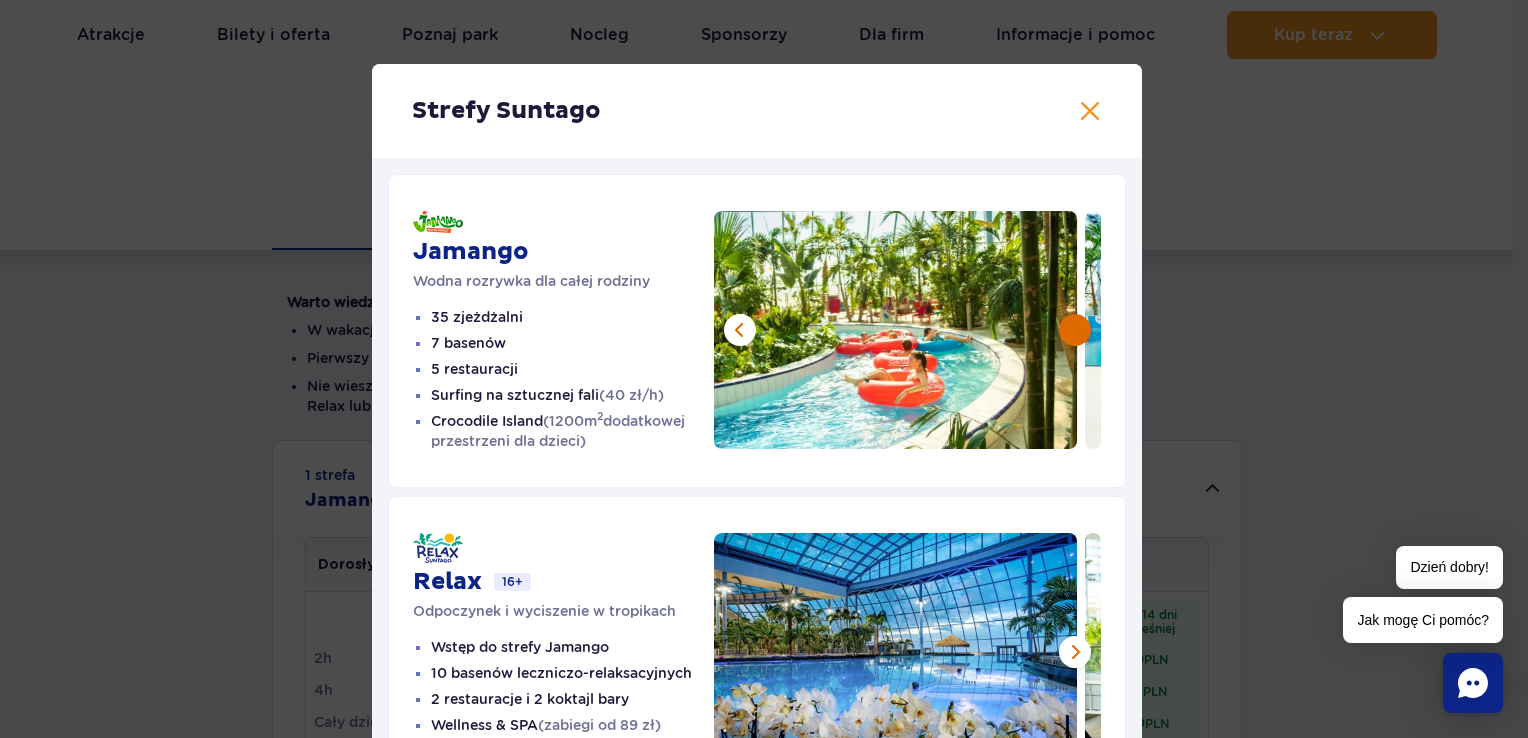 click at bounding box center (1075, 330) 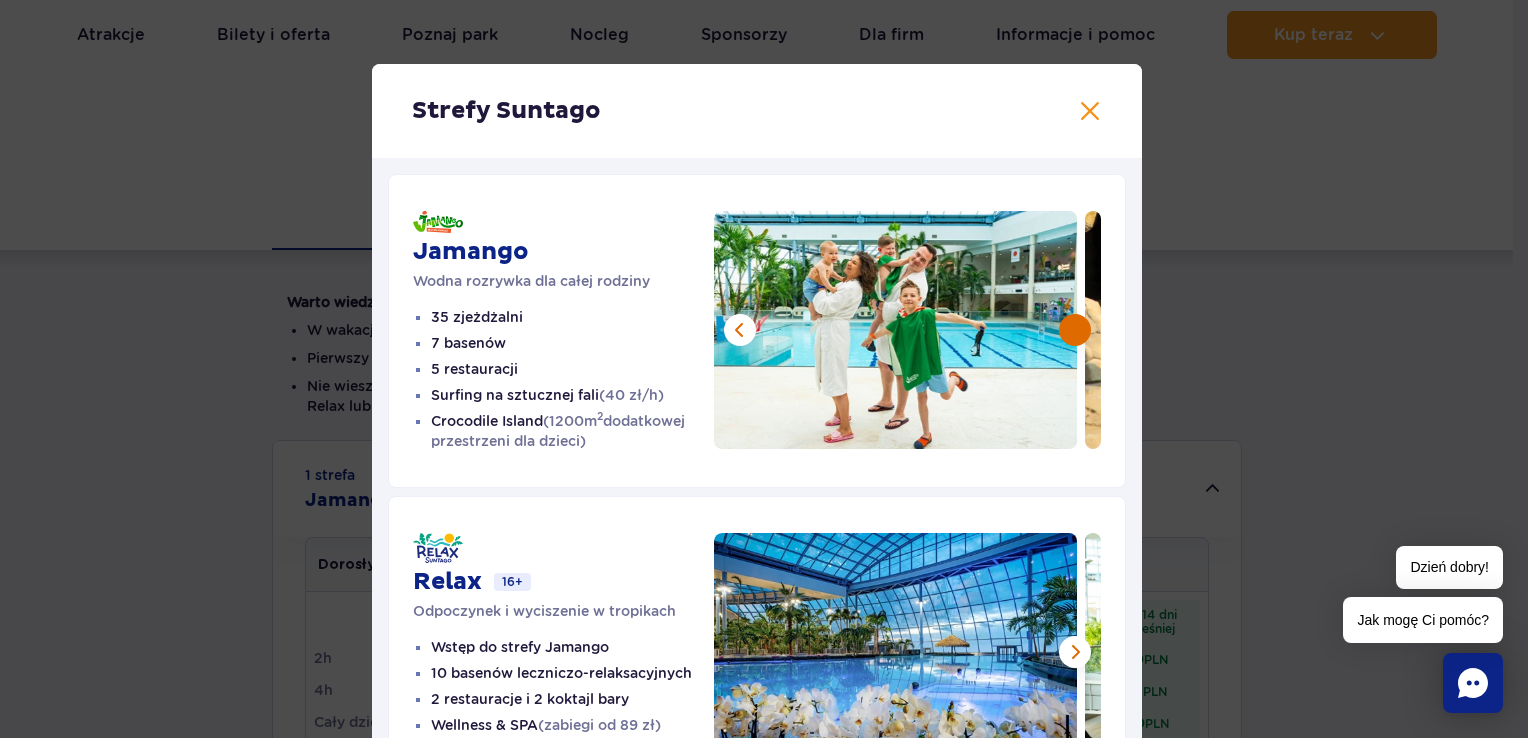 click at bounding box center (1075, 330) 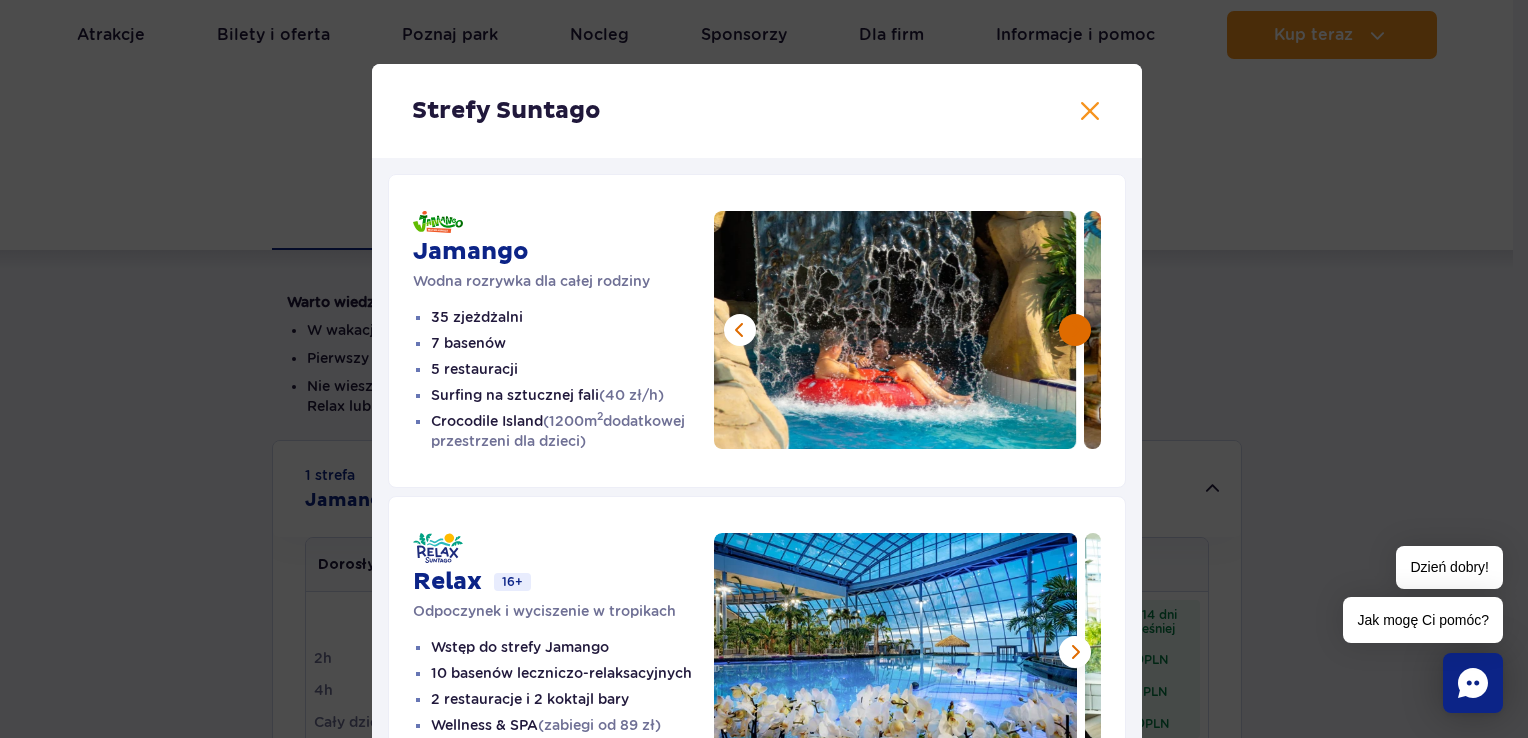 click at bounding box center [1075, 330] 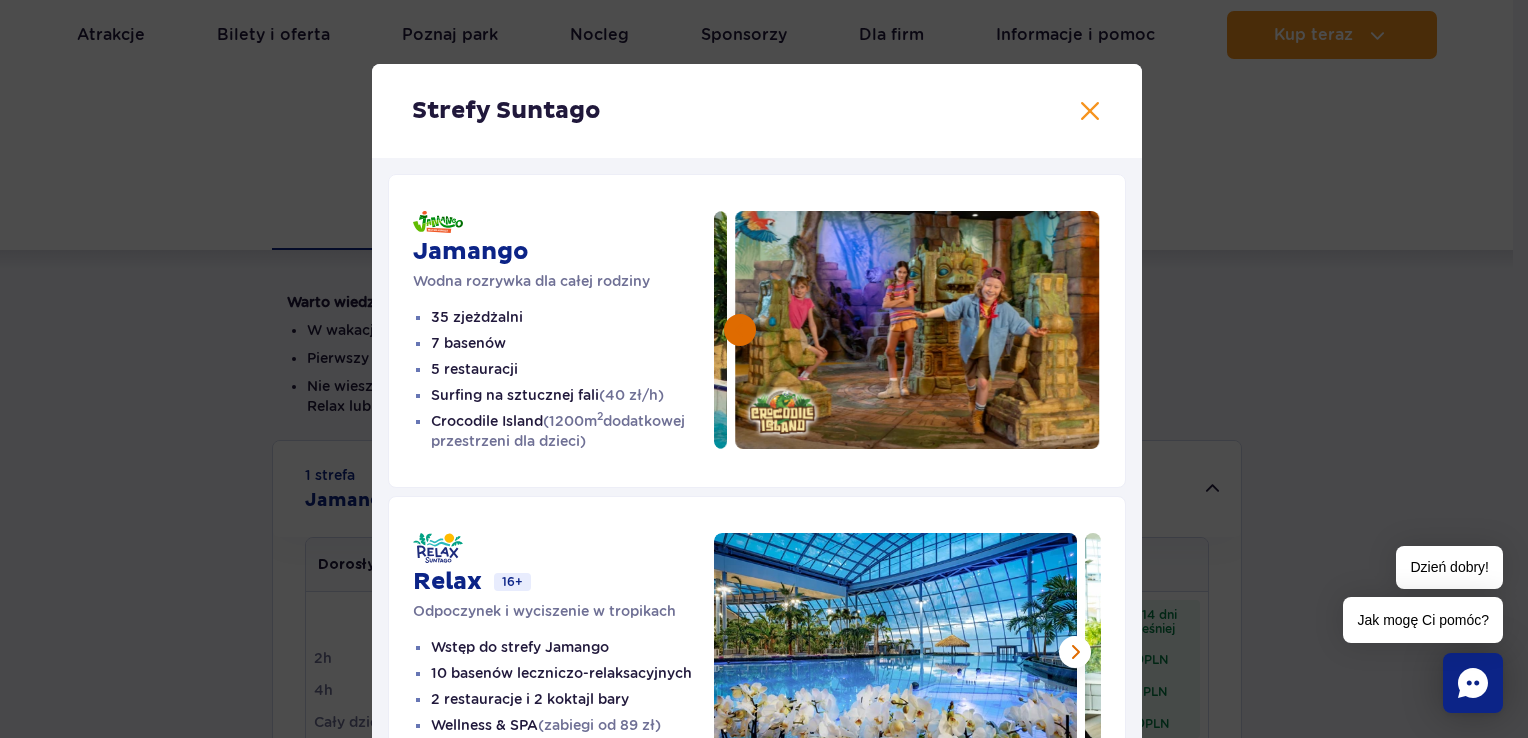 click at bounding box center [740, 330] 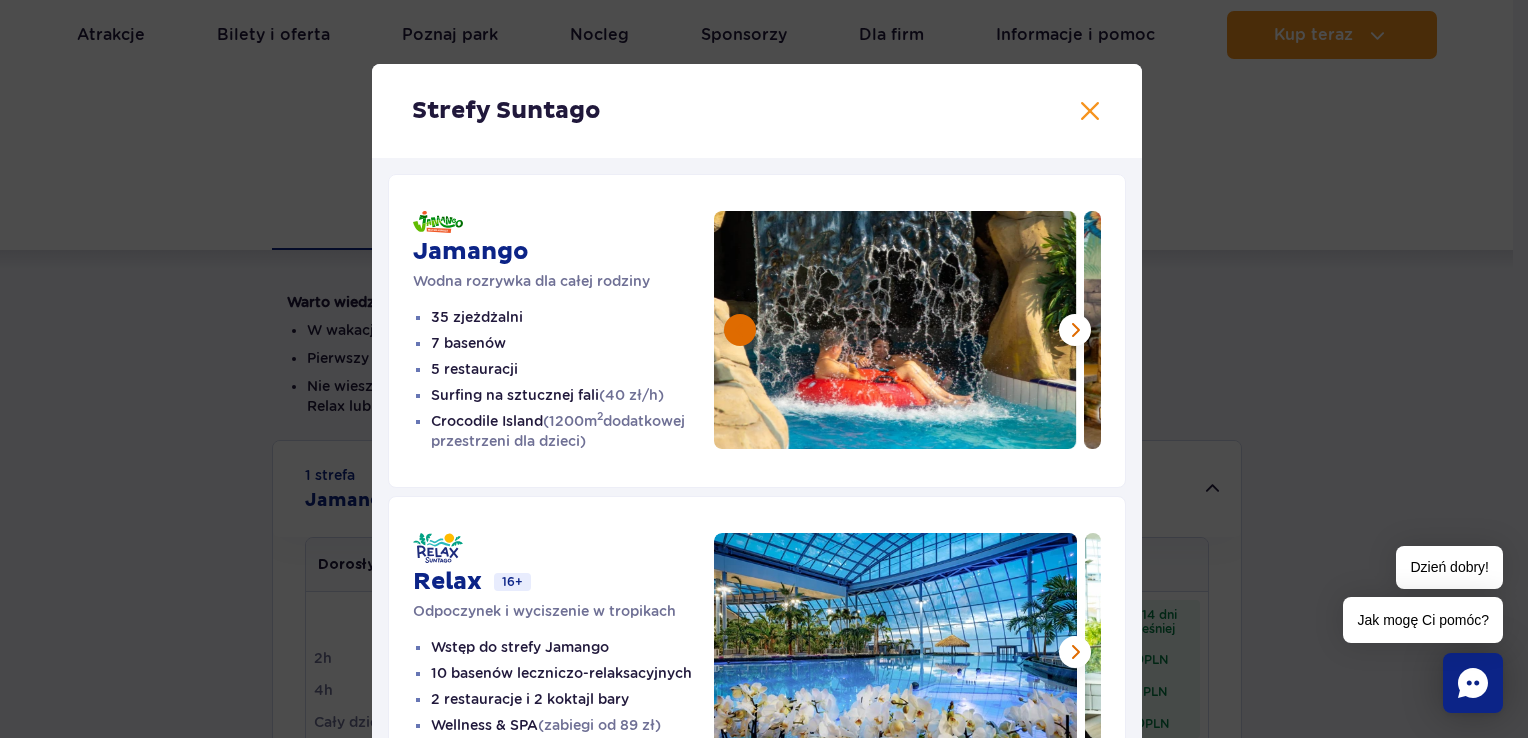 click at bounding box center (740, 330) 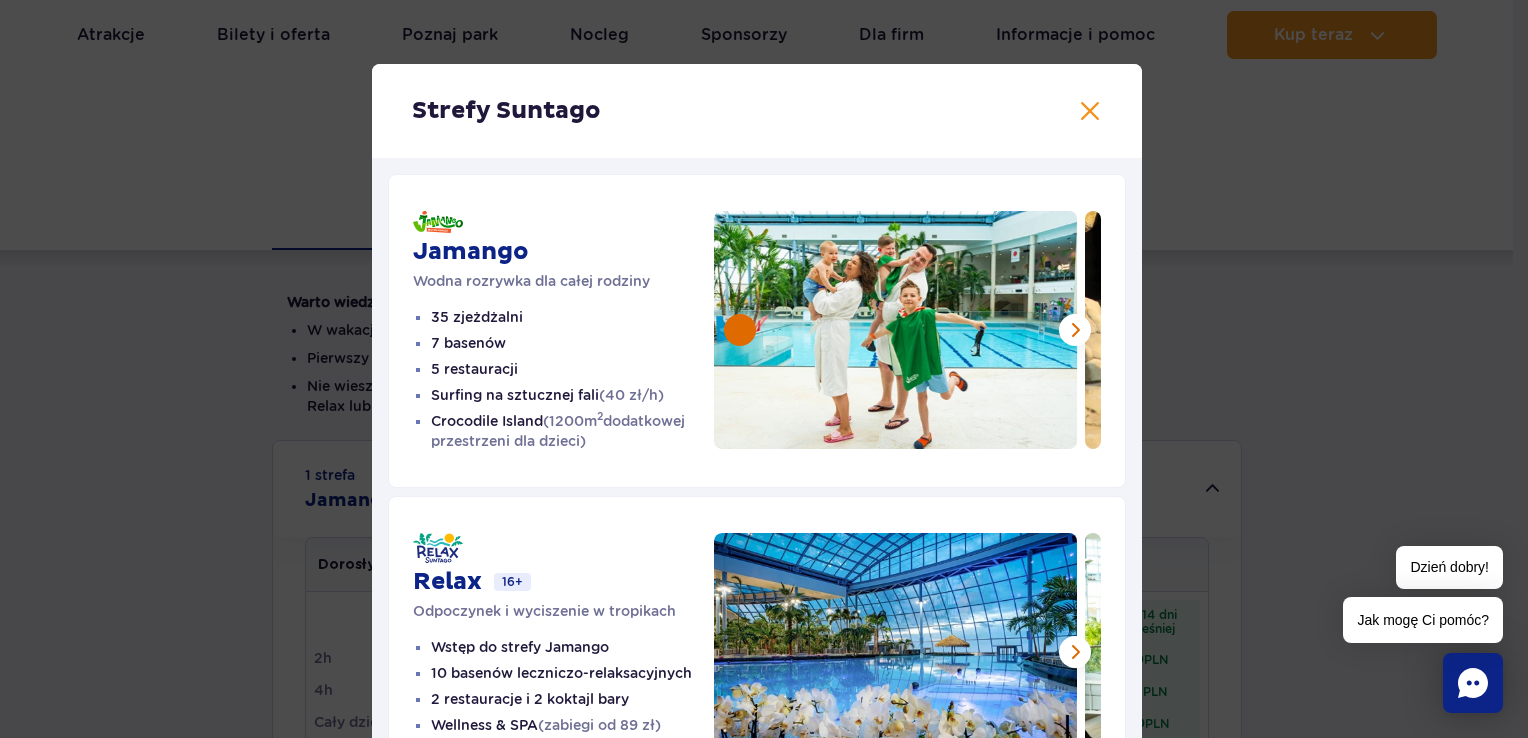 click at bounding box center [740, 330] 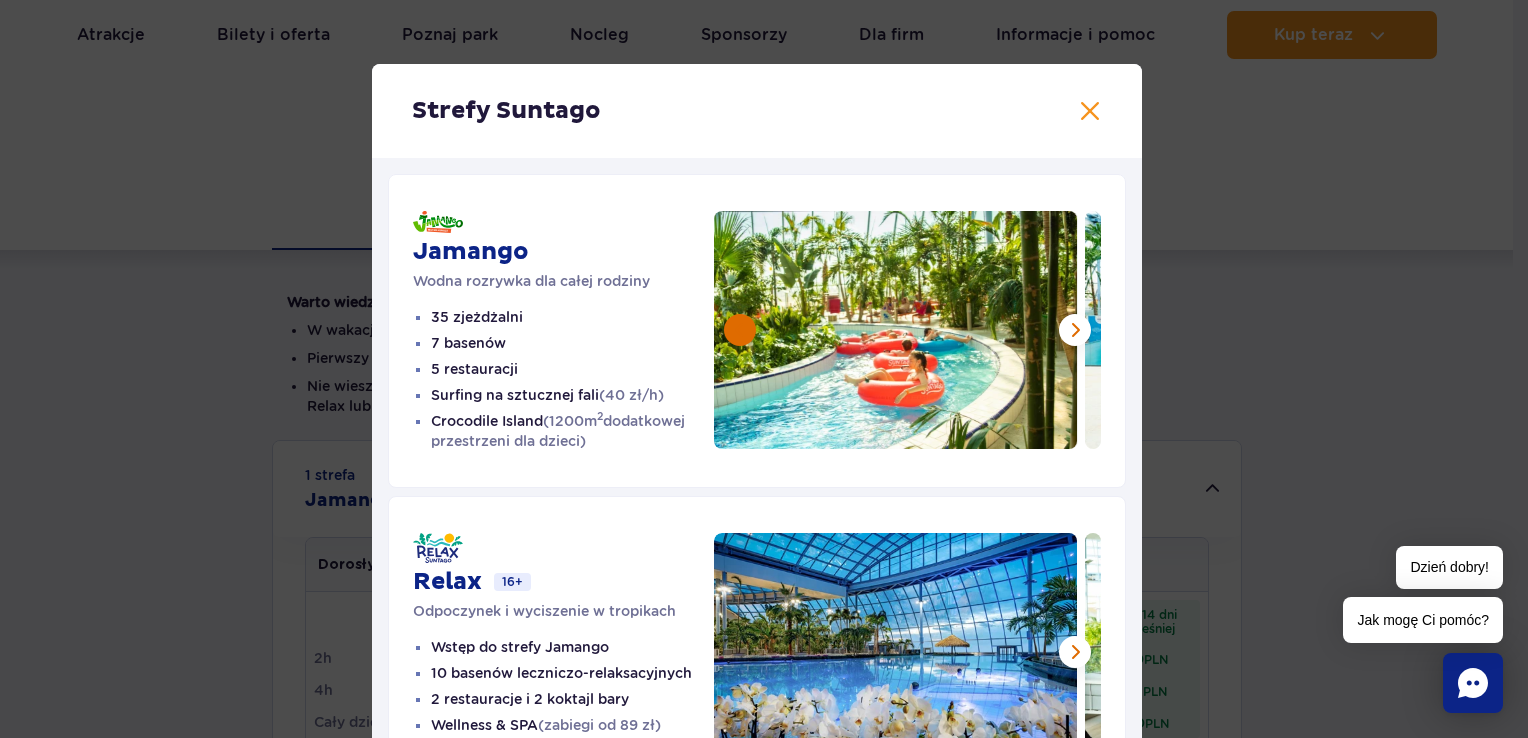 click at bounding box center (740, 330) 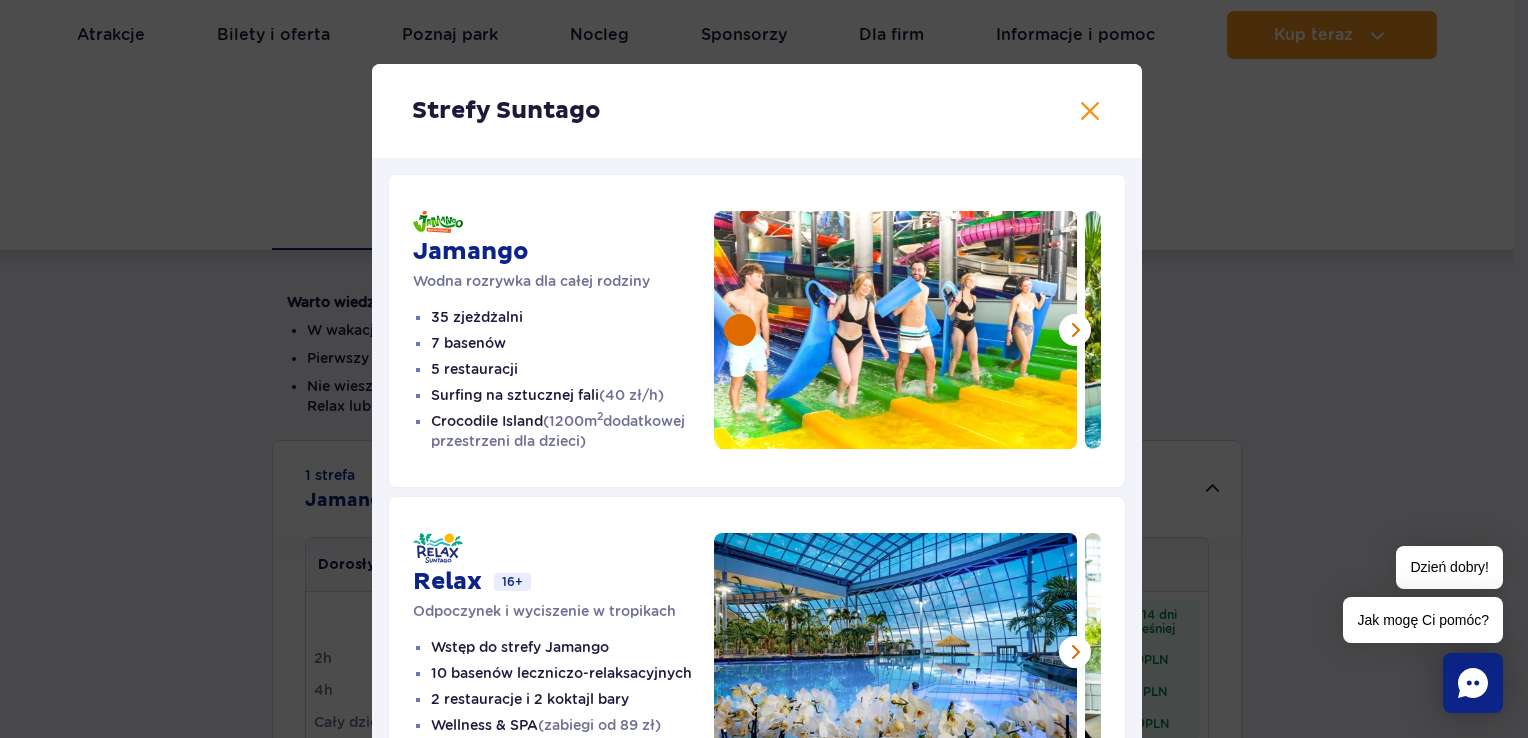 click at bounding box center (740, 330) 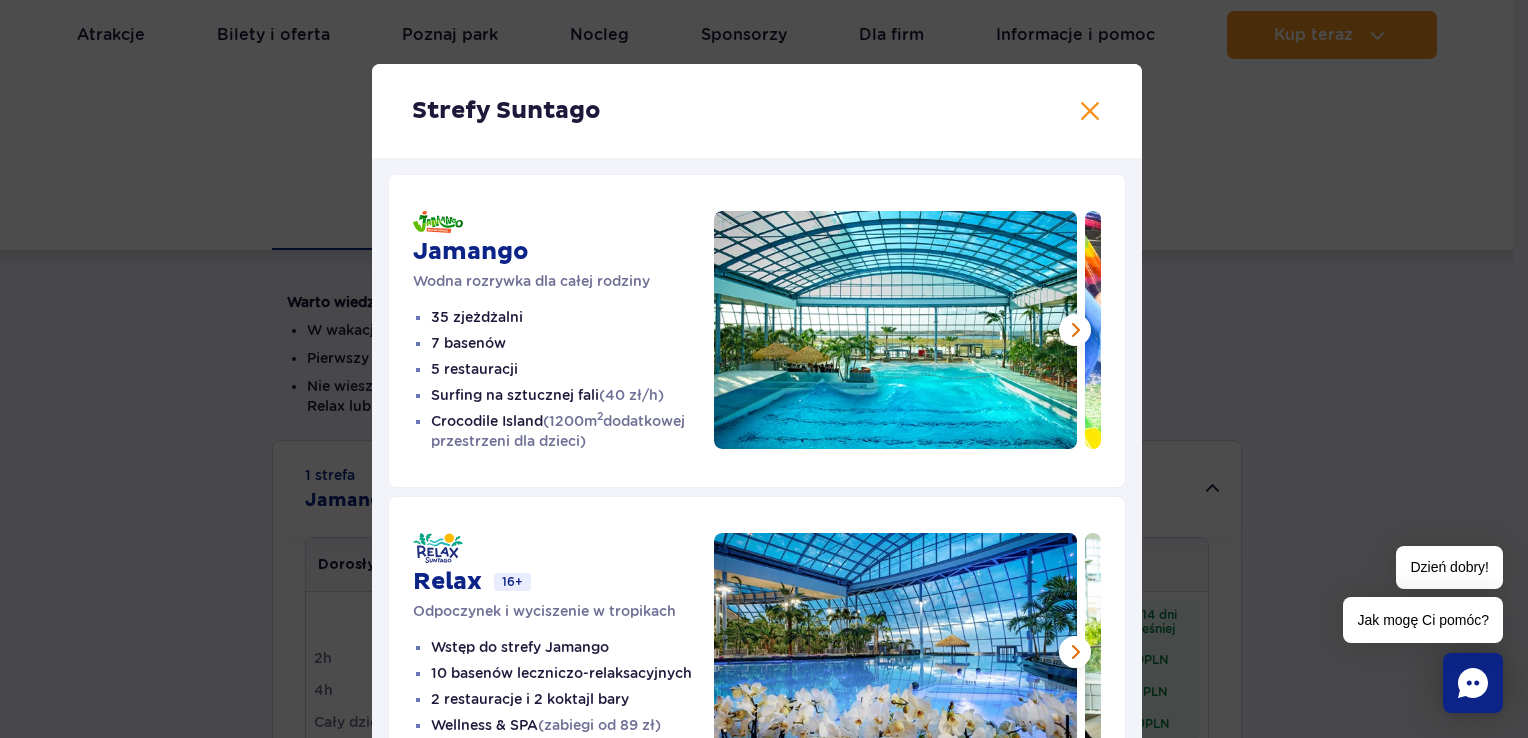 click at bounding box center [896, 330] 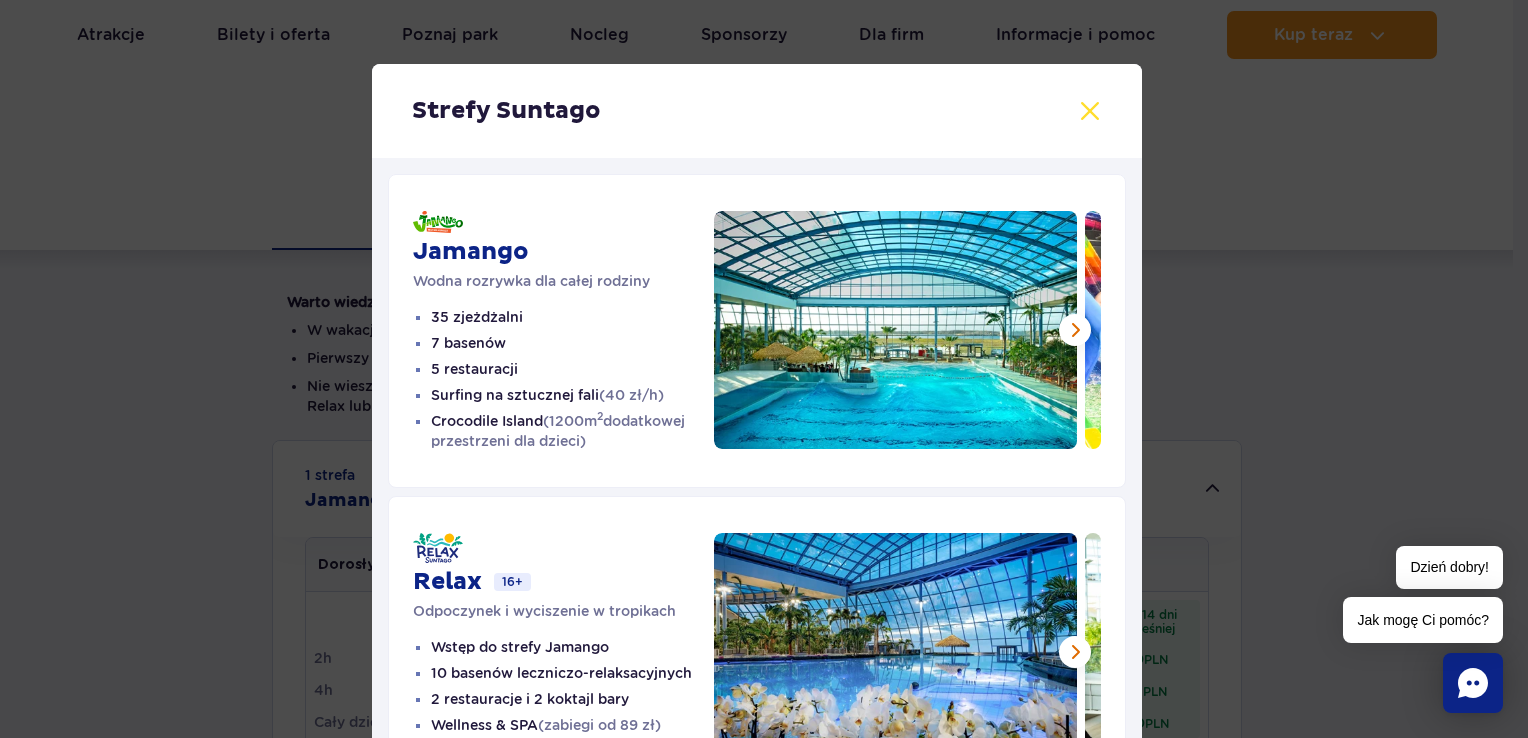 click at bounding box center (1090, 111) 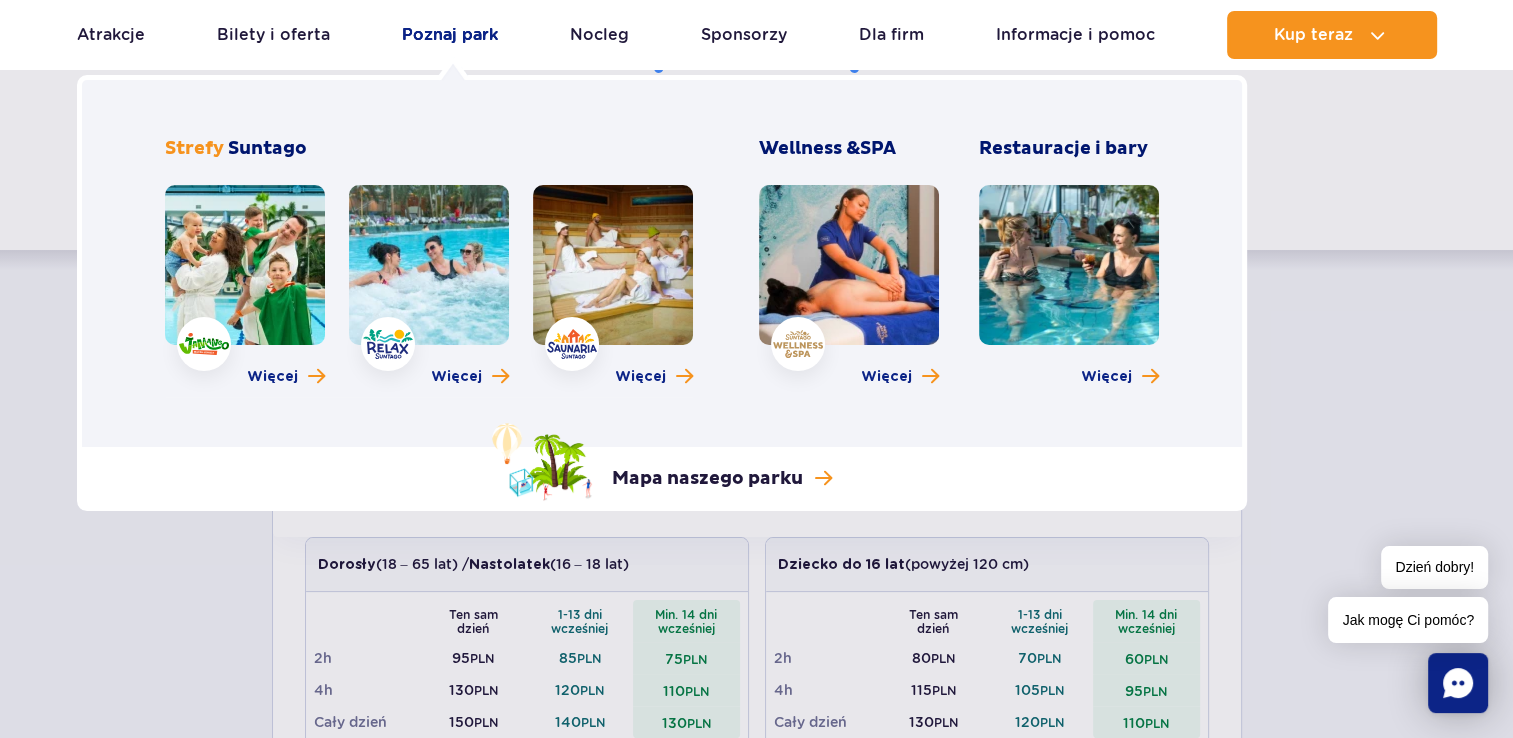 click on "Poznaj park" at bounding box center [450, 35] 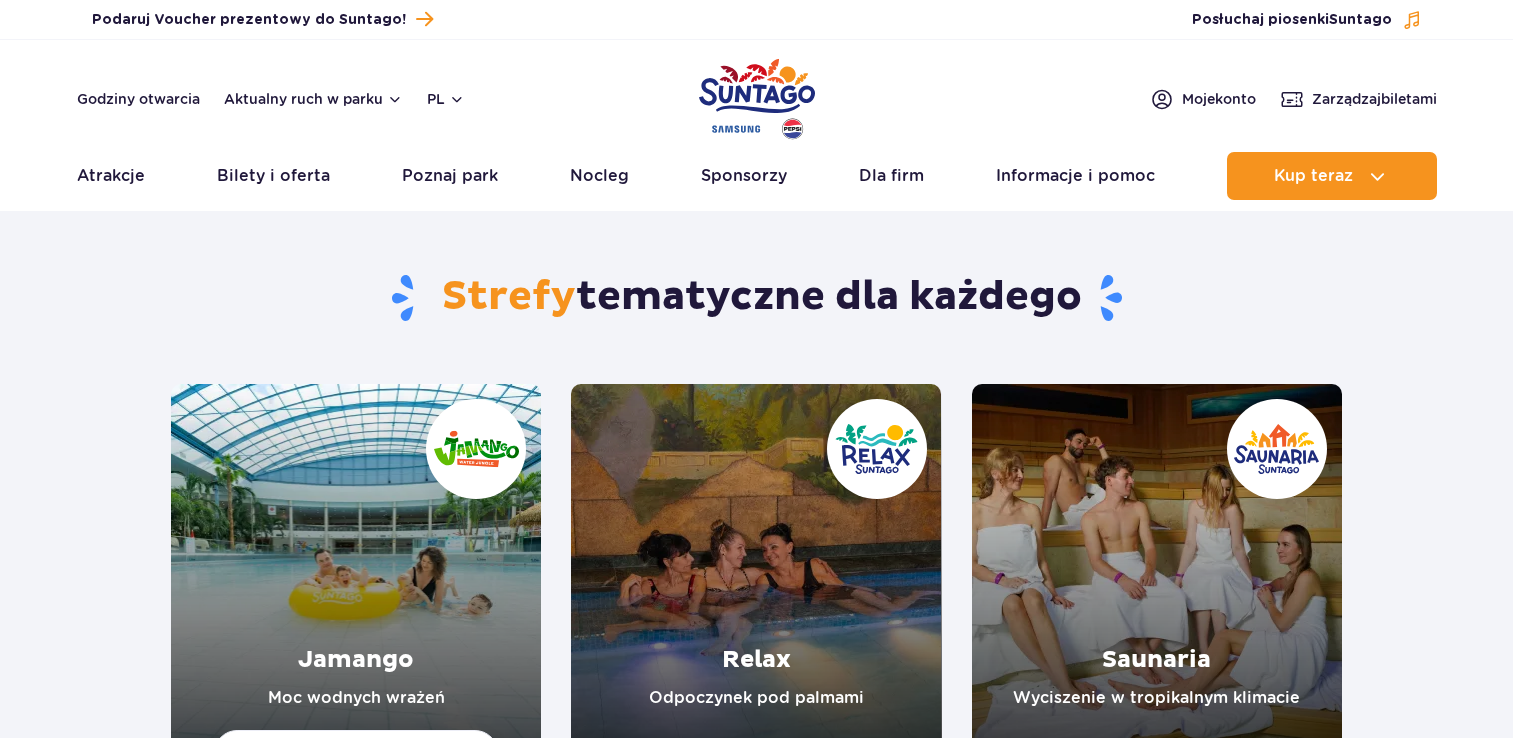 scroll, scrollTop: 0, scrollLeft: 0, axis: both 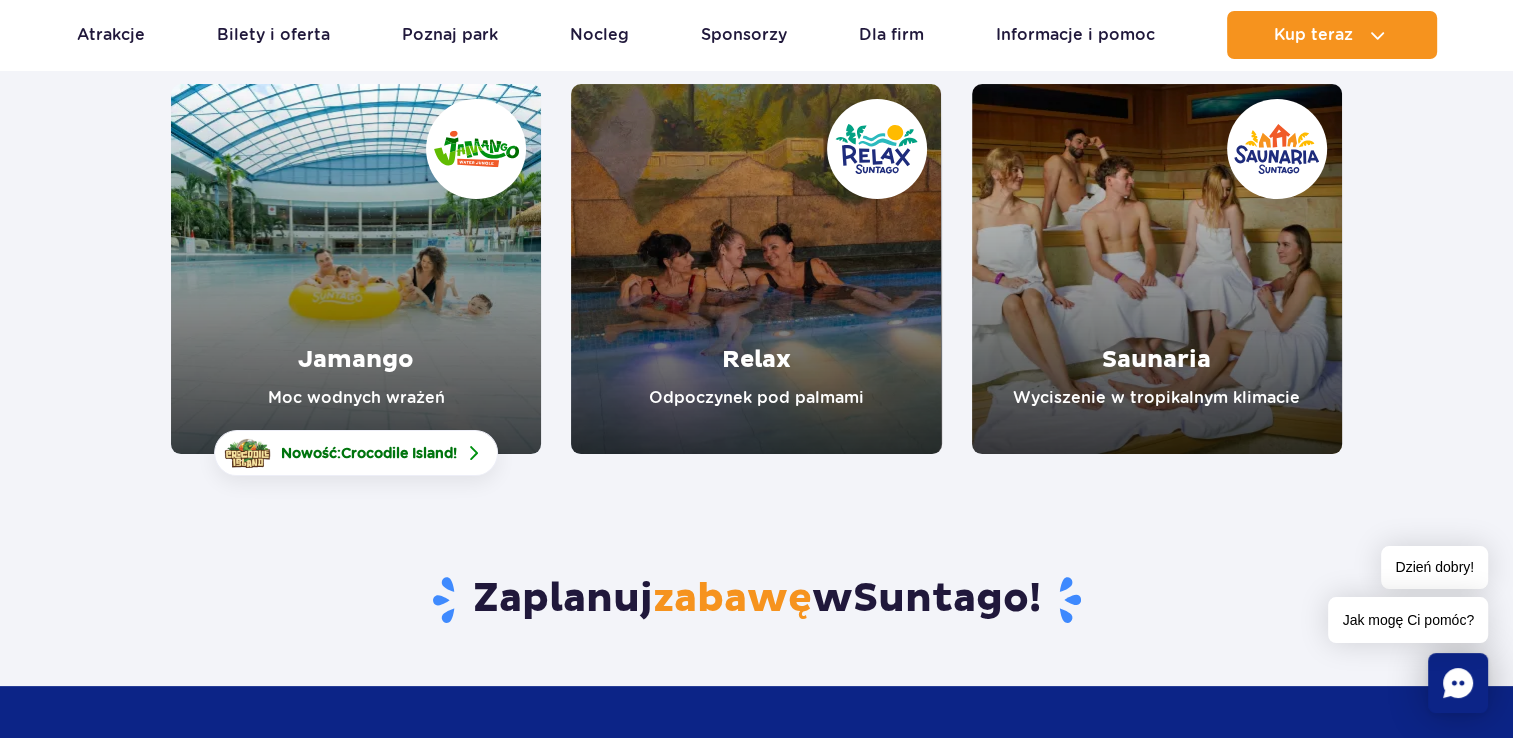 click at bounding box center (356, 269) 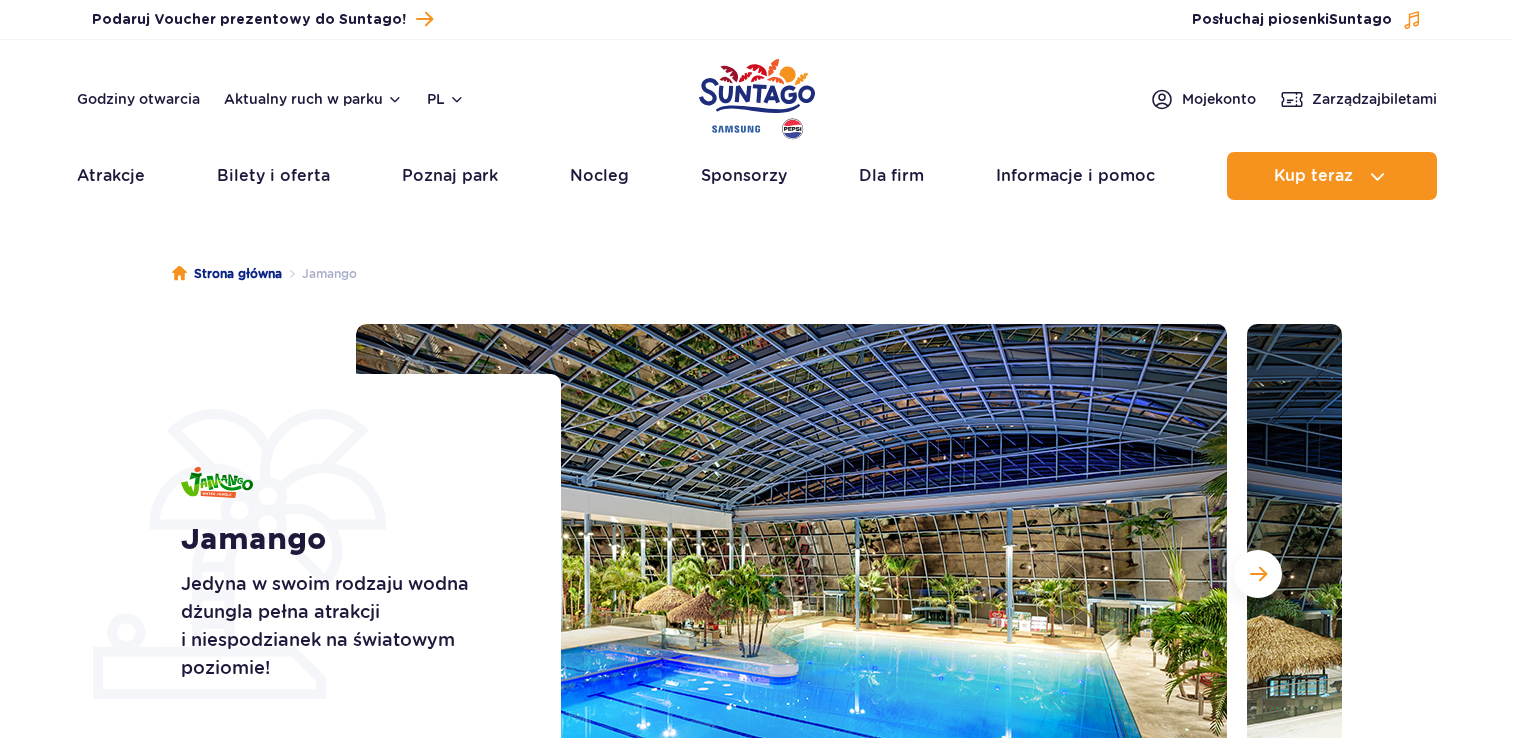 scroll, scrollTop: 0, scrollLeft: 0, axis: both 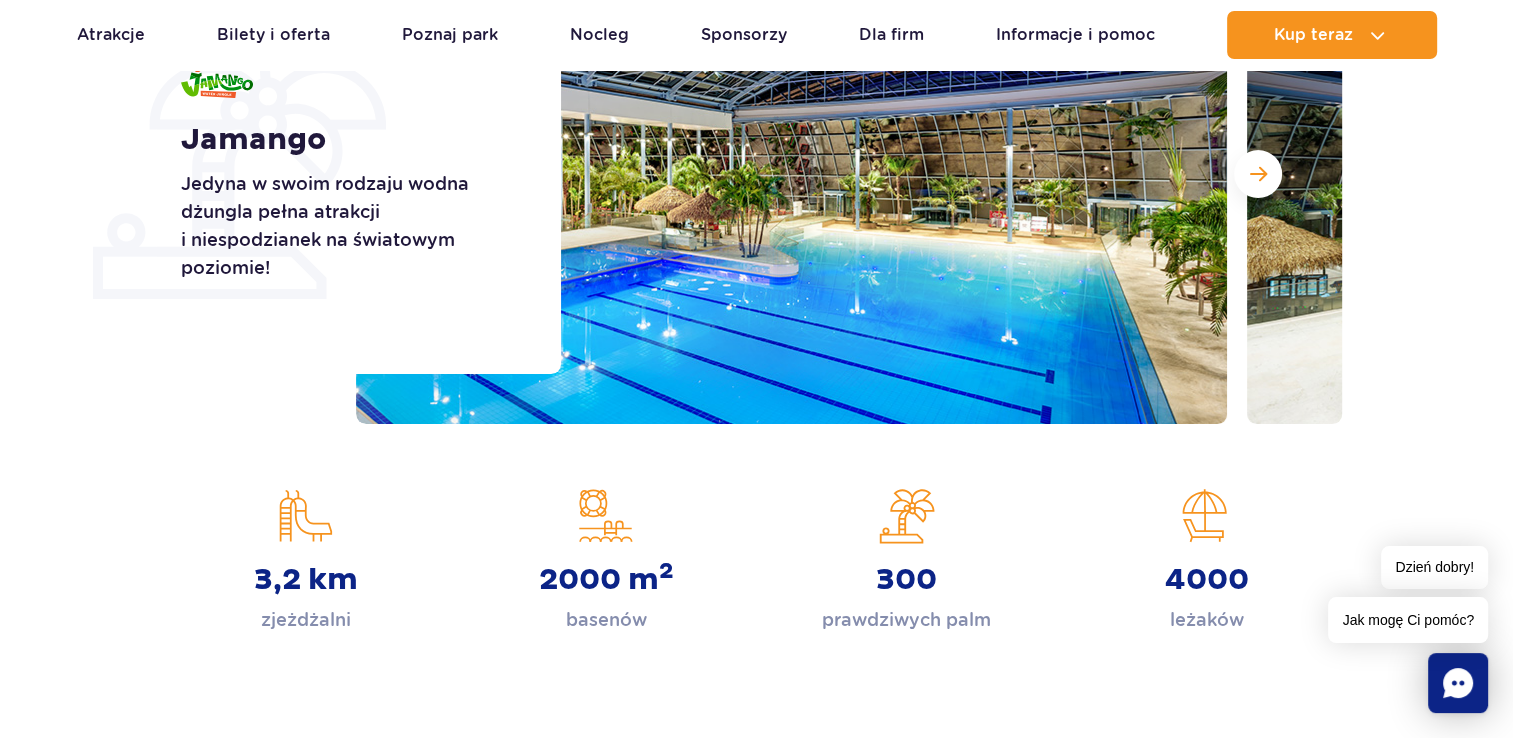 click at bounding box center [791, 174] 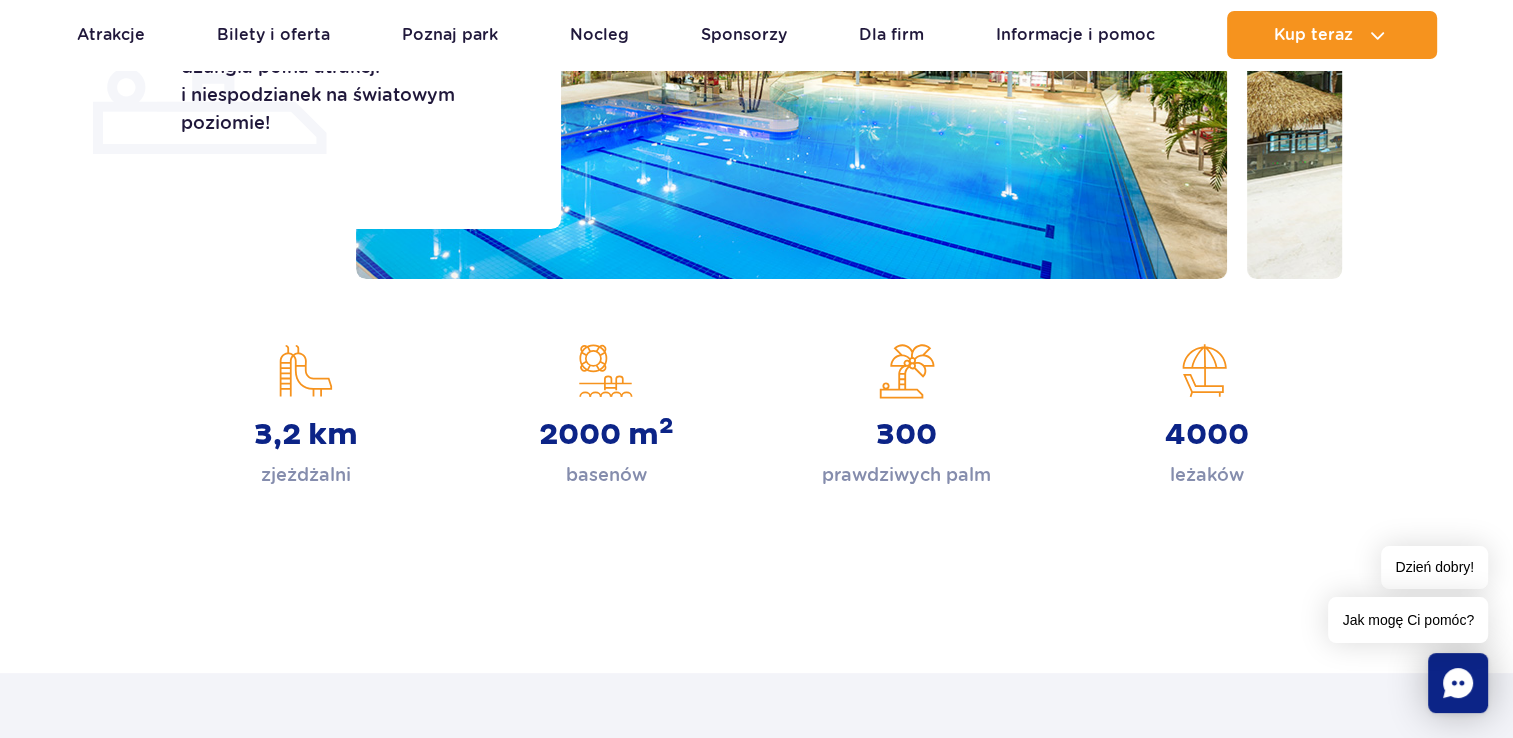 scroll, scrollTop: 300, scrollLeft: 0, axis: vertical 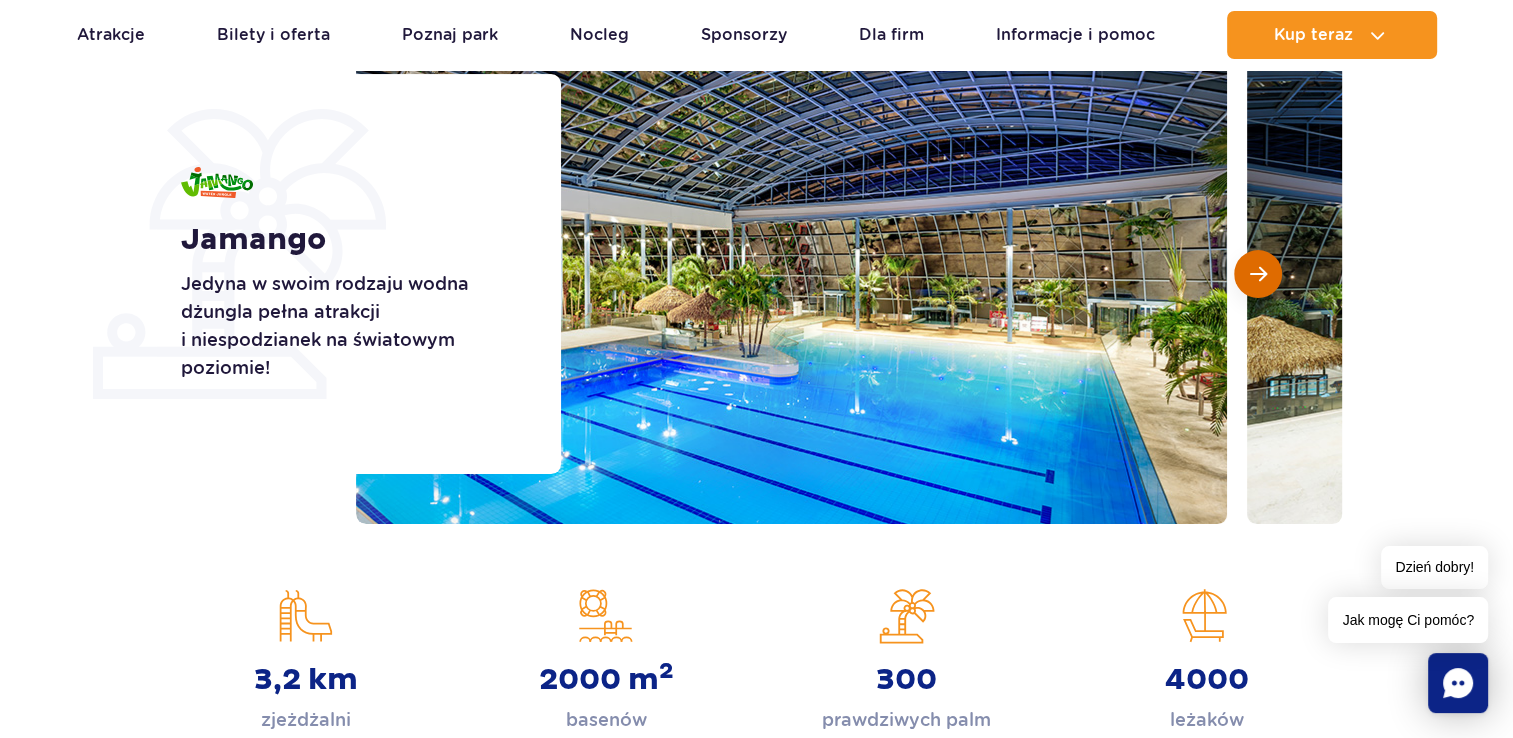 click at bounding box center (1258, 274) 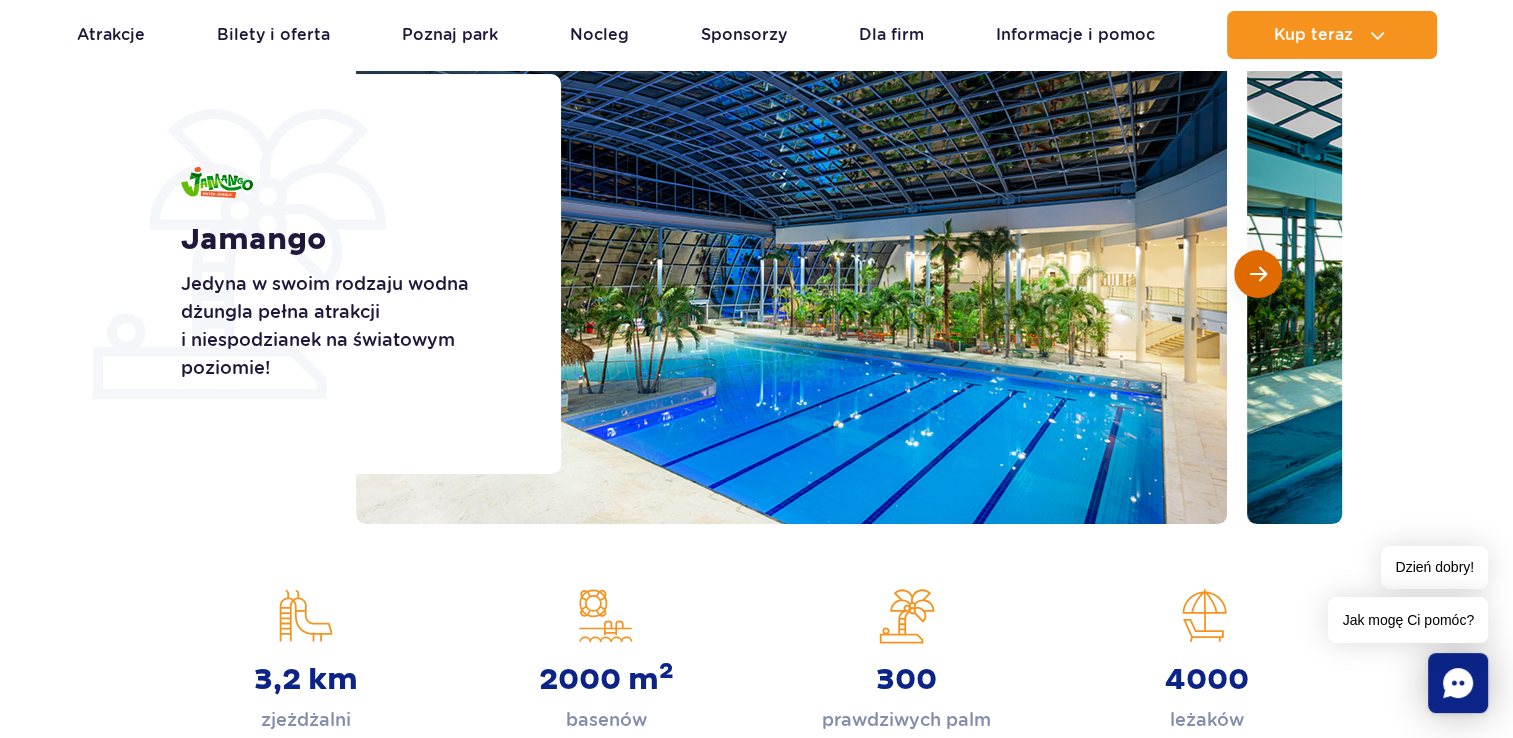 click at bounding box center [1258, 274] 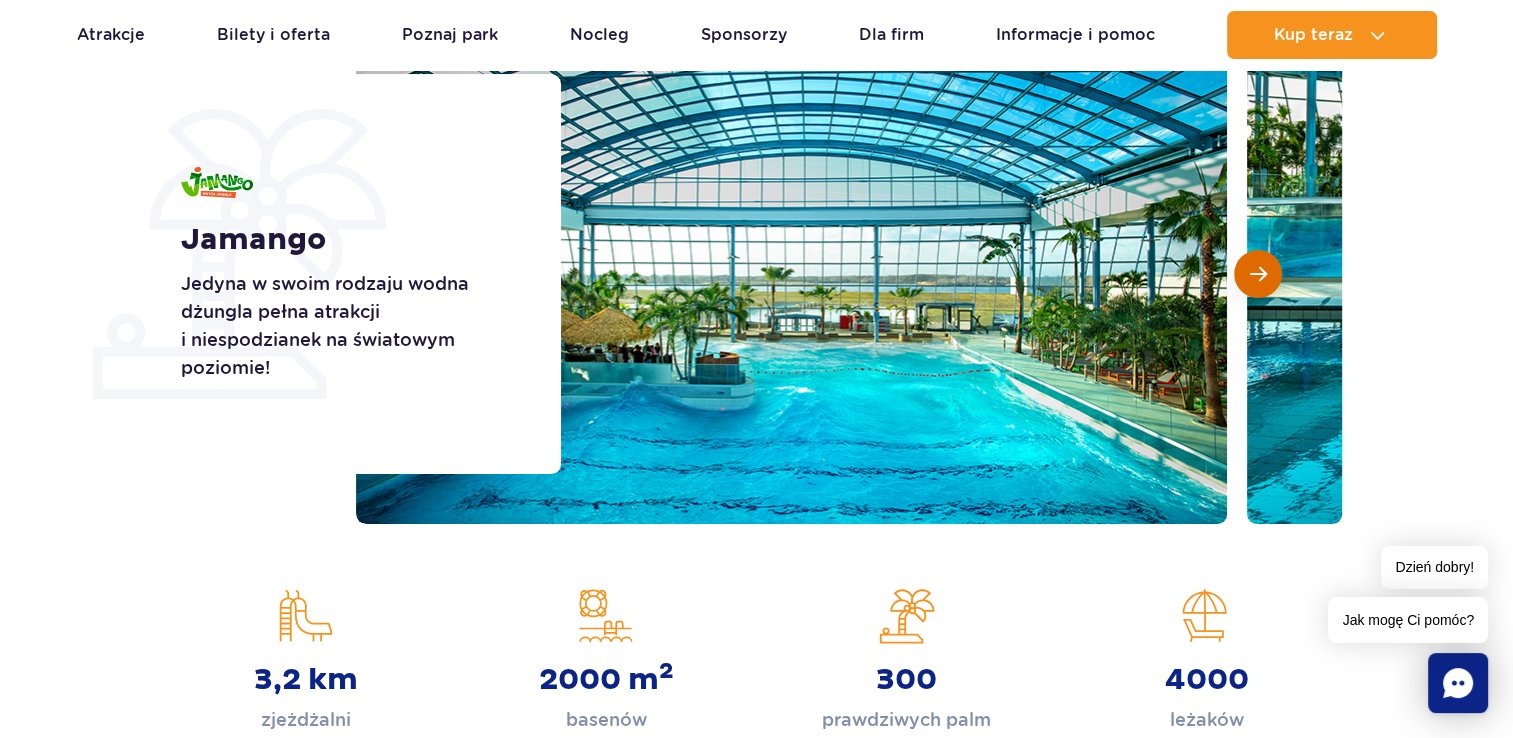 click at bounding box center (1258, 274) 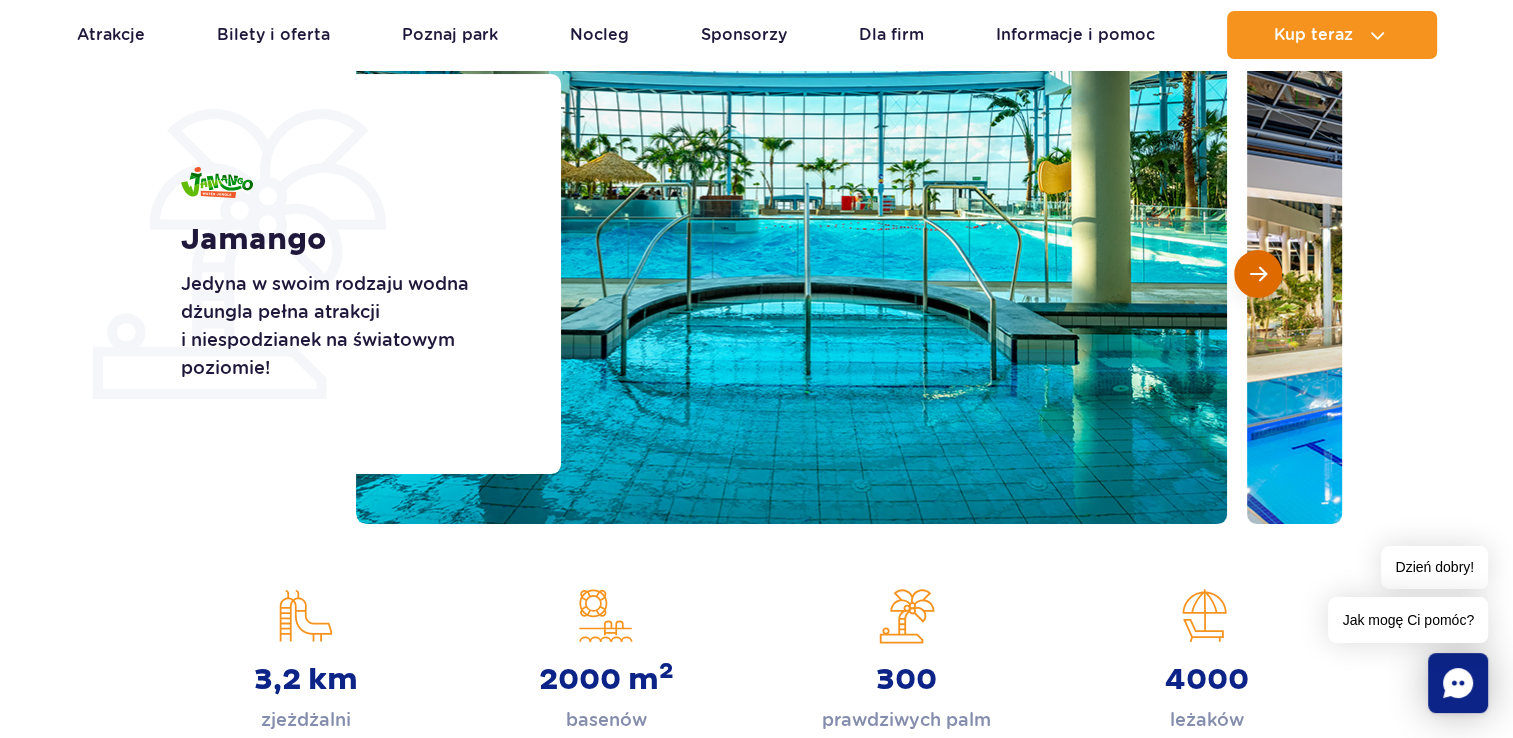 click at bounding box center (1258, 274) 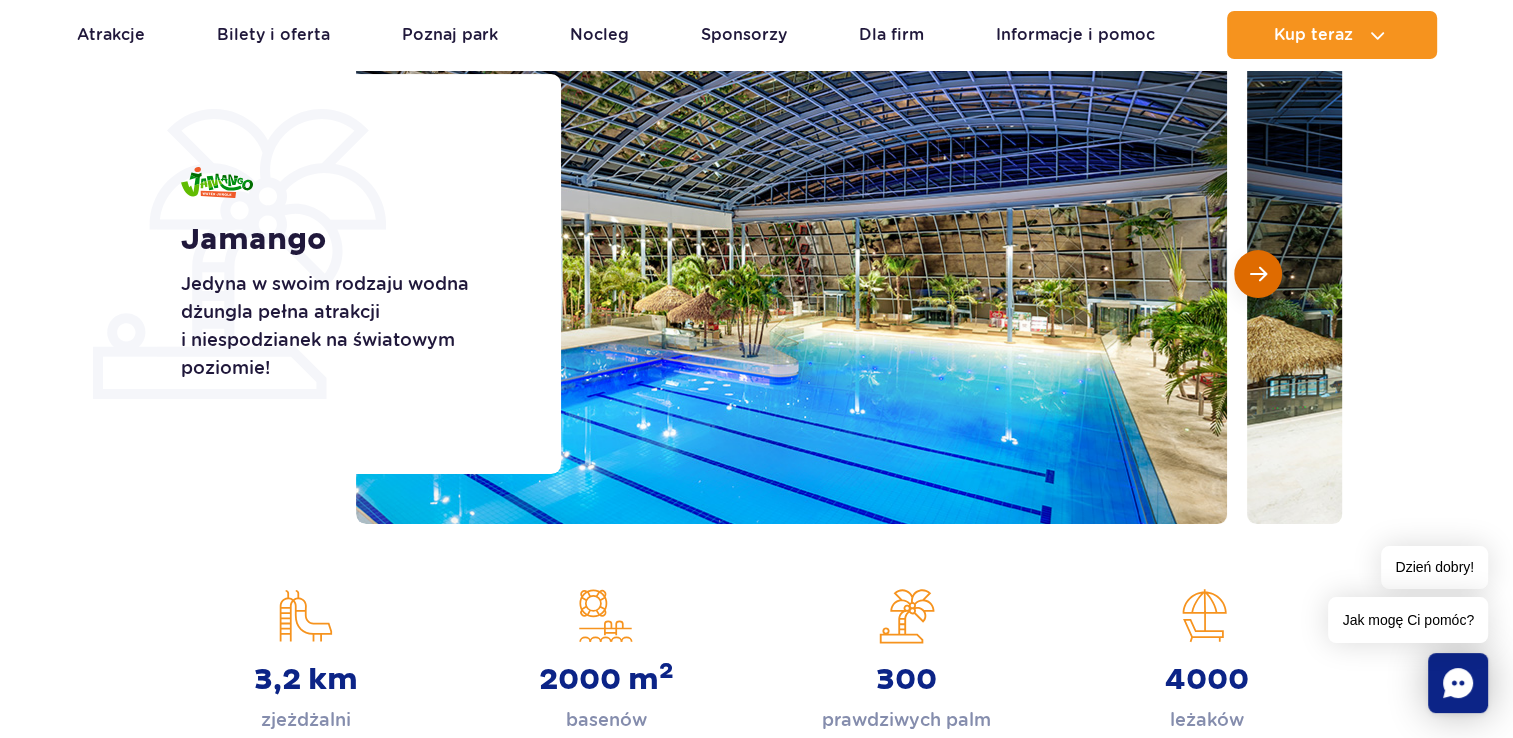 click at bounding box center [1258, 274] 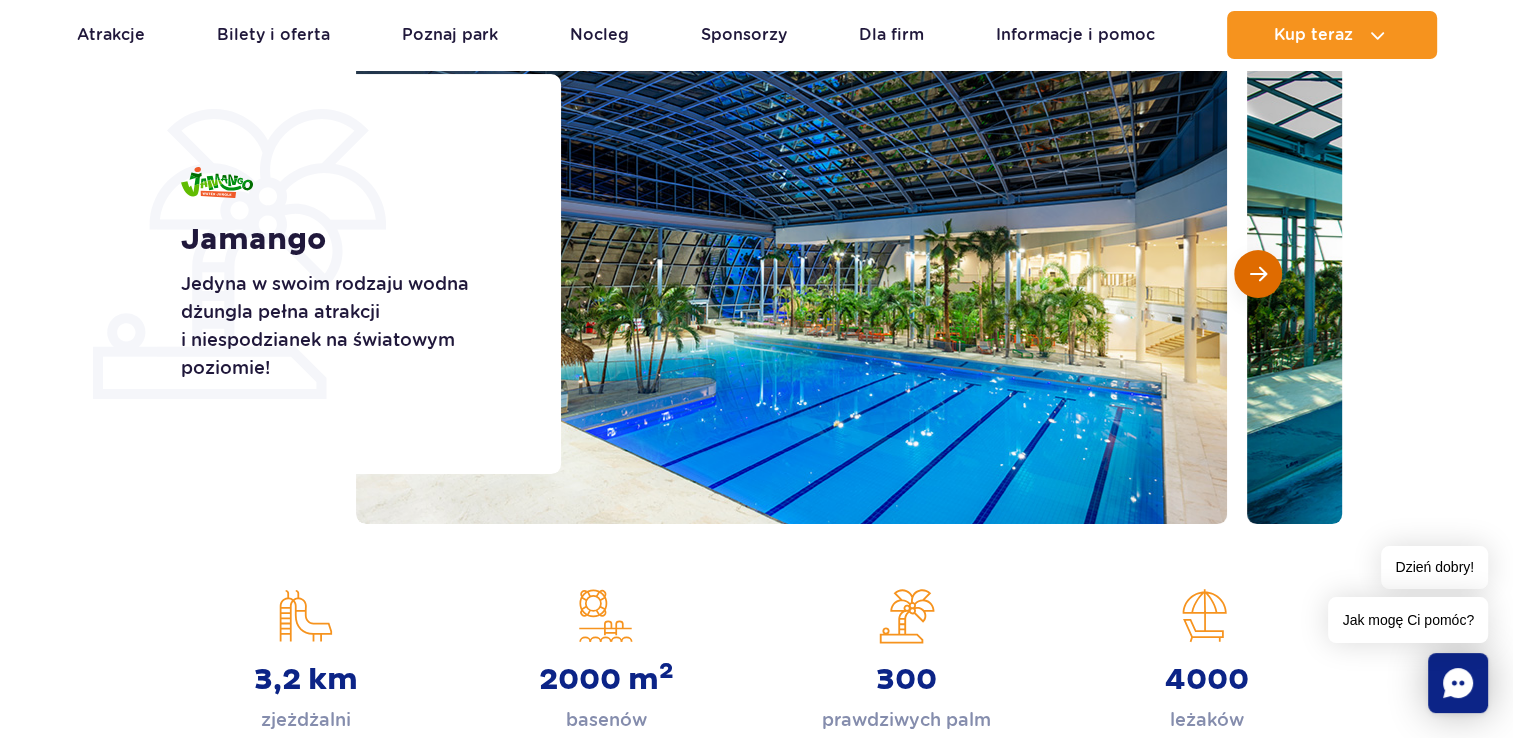 click at bounding box center [1258, 274] 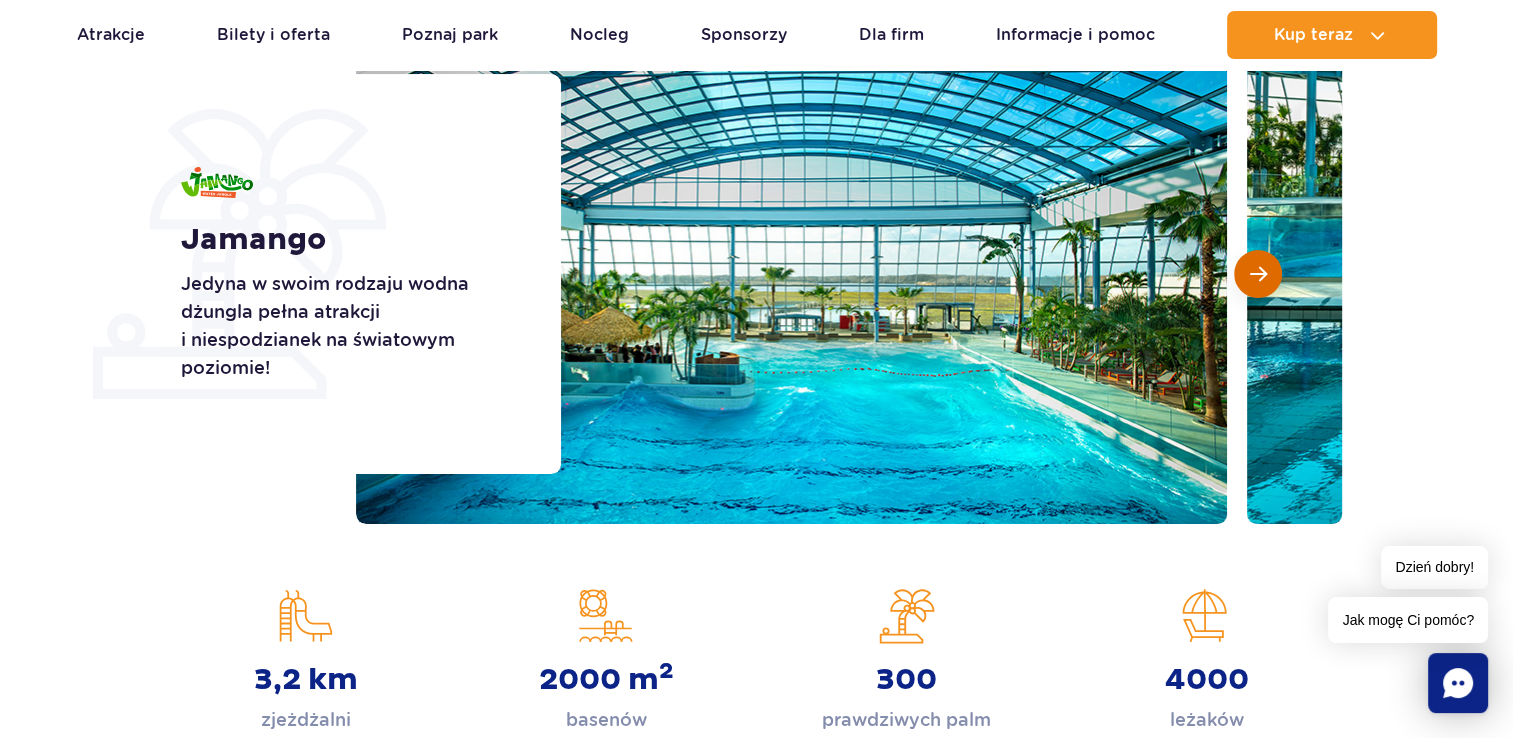 click at bounding box center [1258, 274] 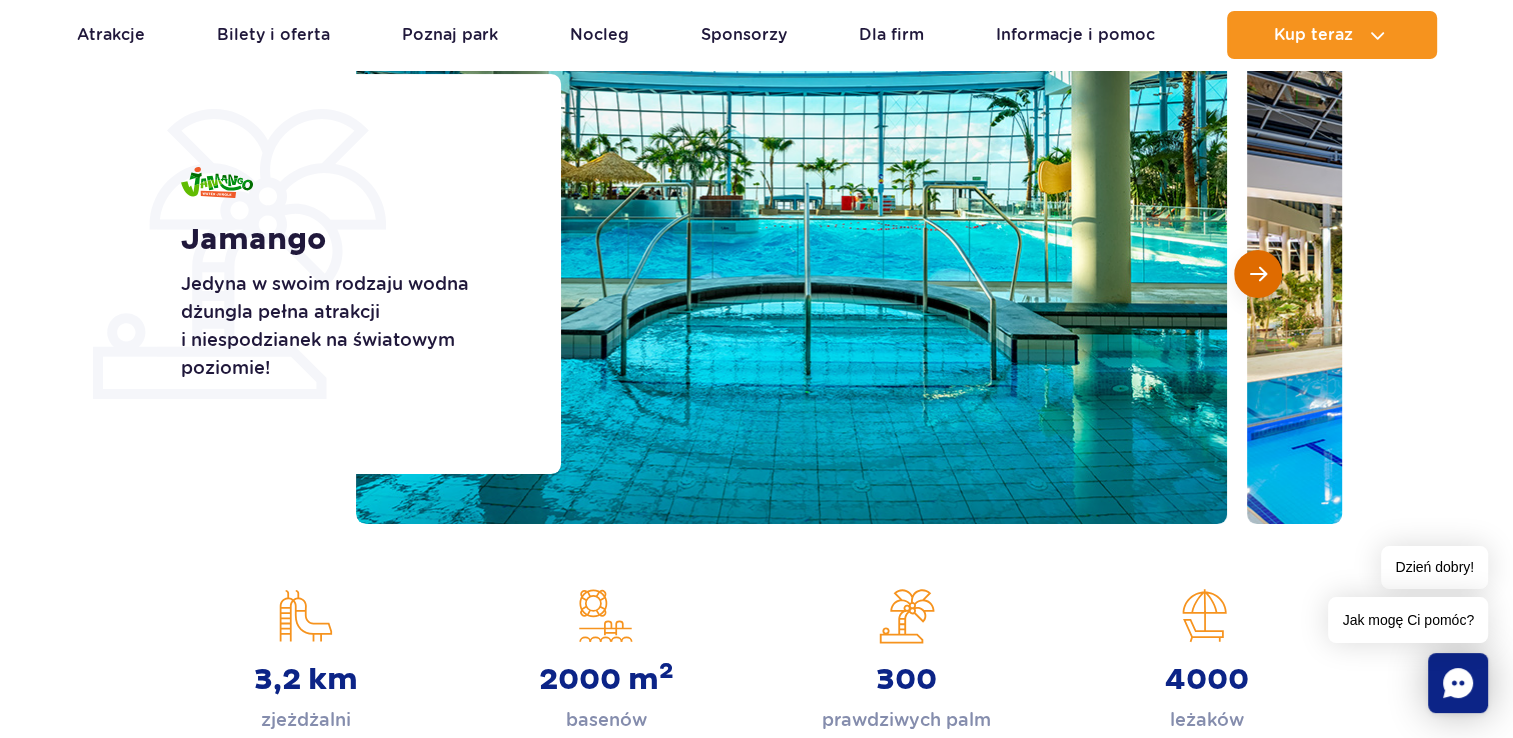 click at bounding box center (1258, 274) 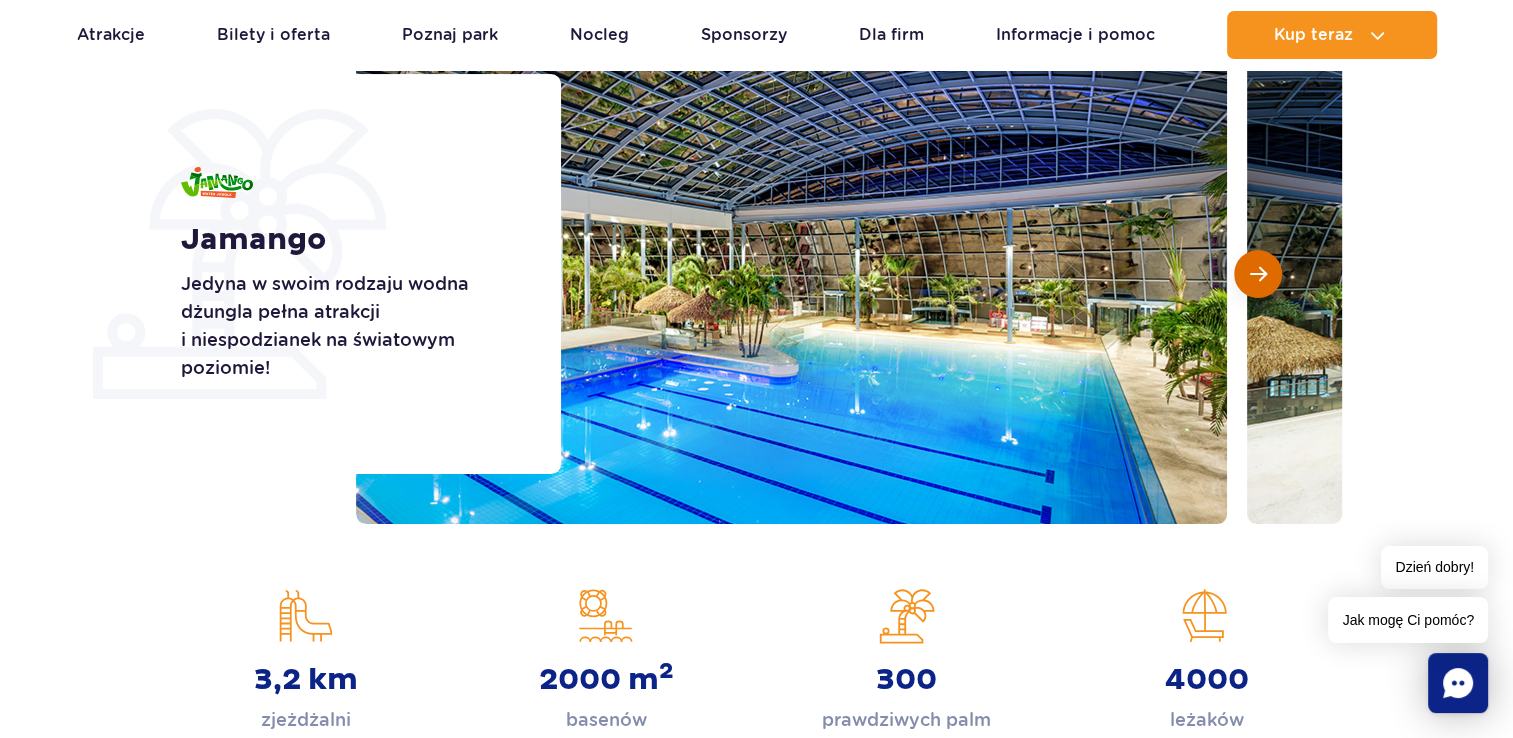 click at bounding box center (1258, 274) 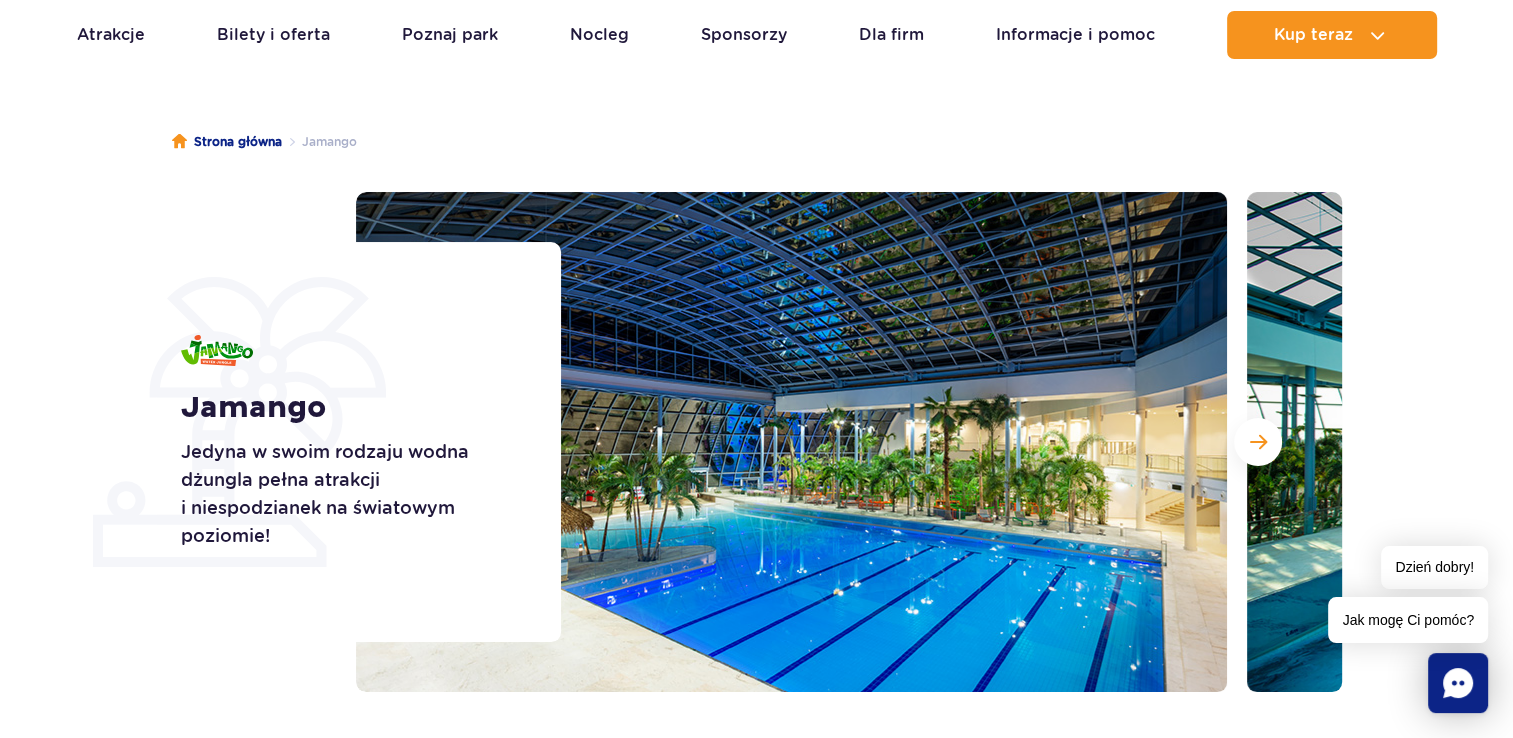scroll, scrollTop: 100, scrollLeft: 0, axis: vertical 